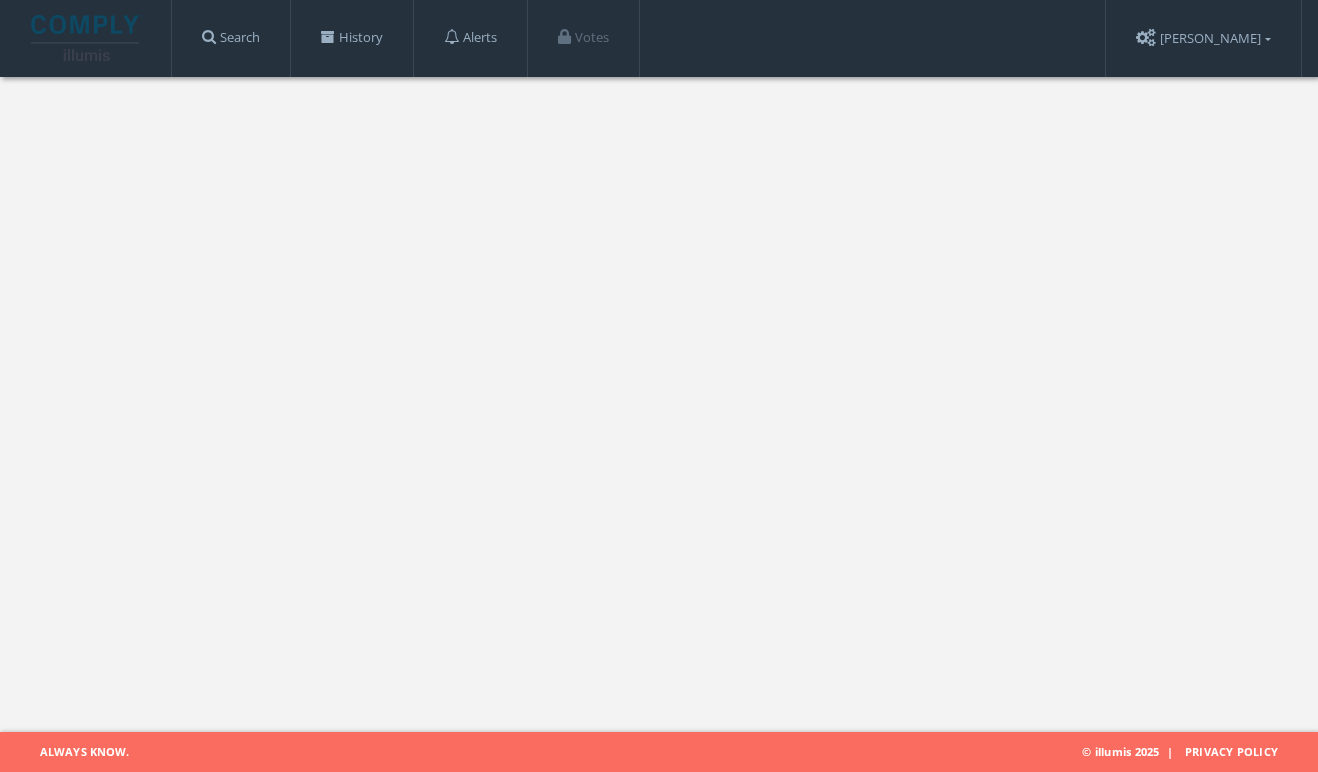 scroll, scrollTop: 0, scrollLeft: 0, axis: both 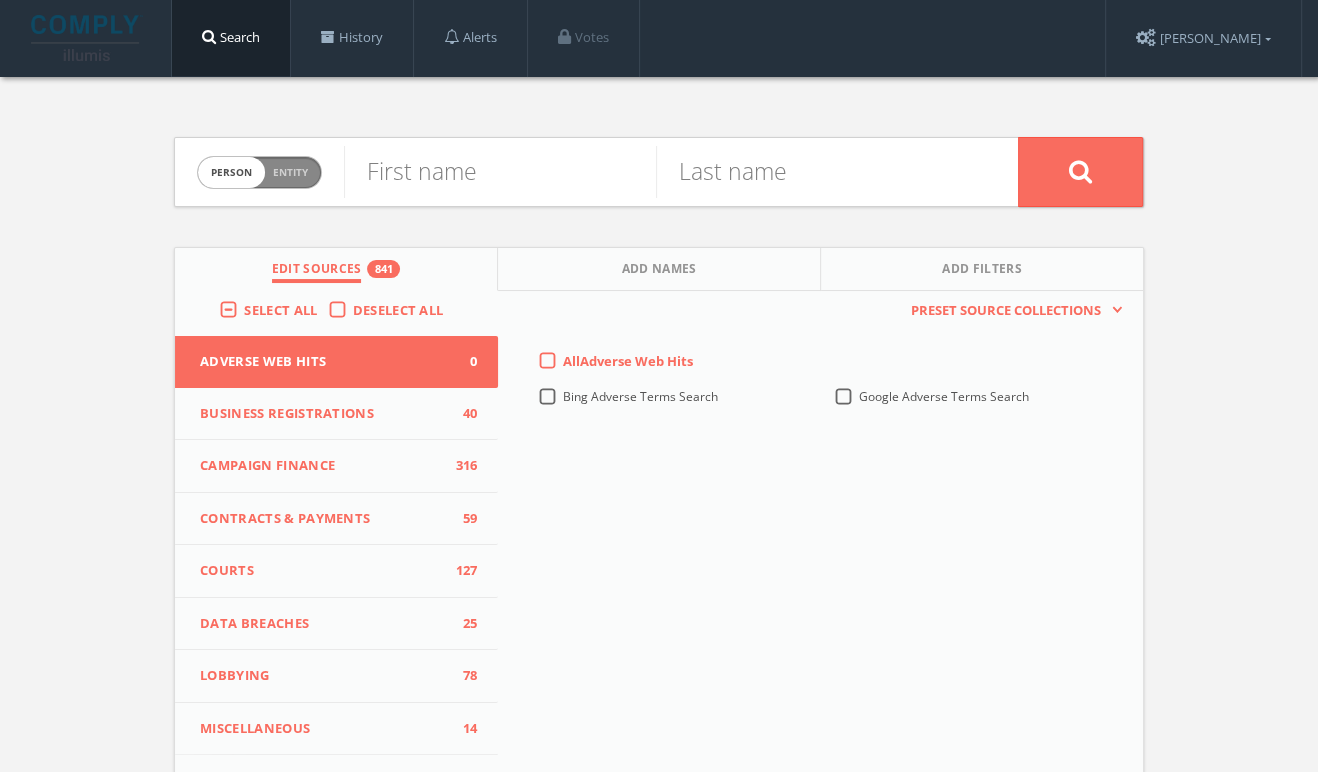click on "person" at bounding box center (231, 172) 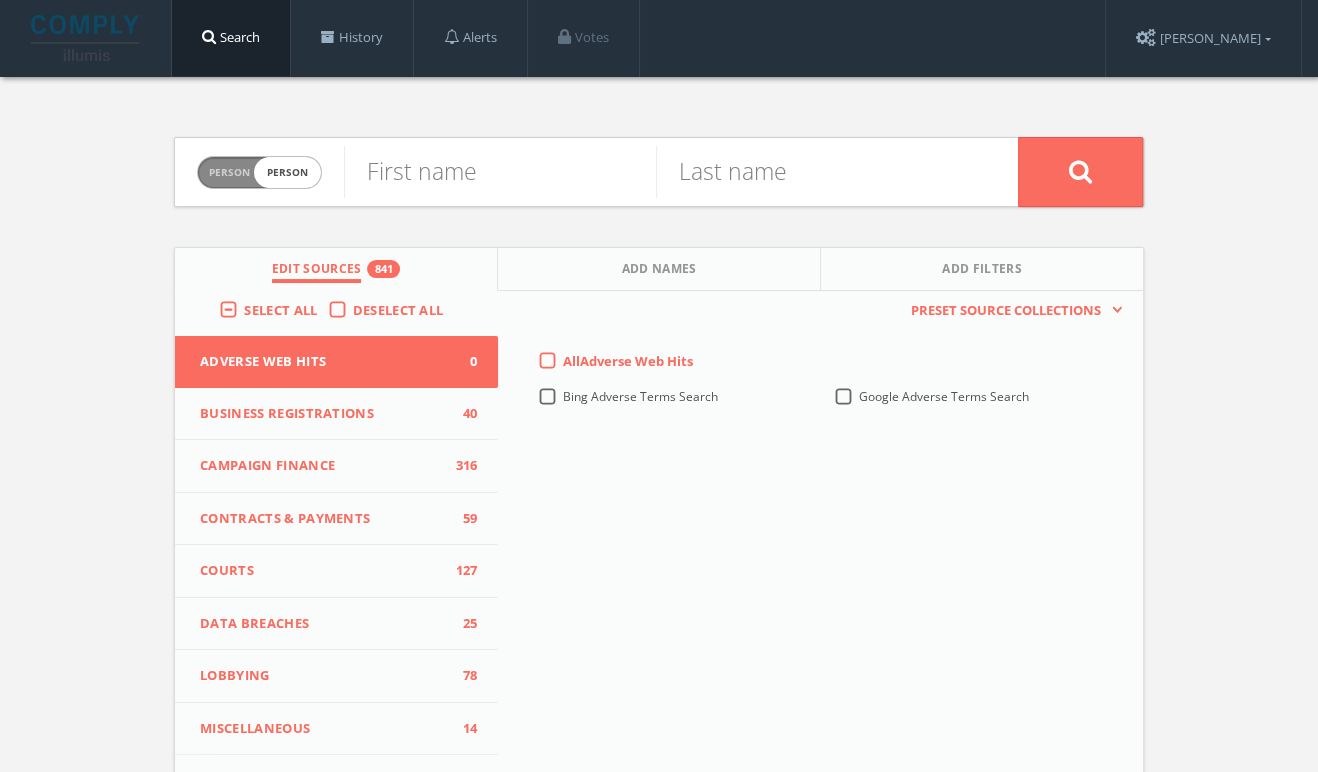 checkbox on "true" 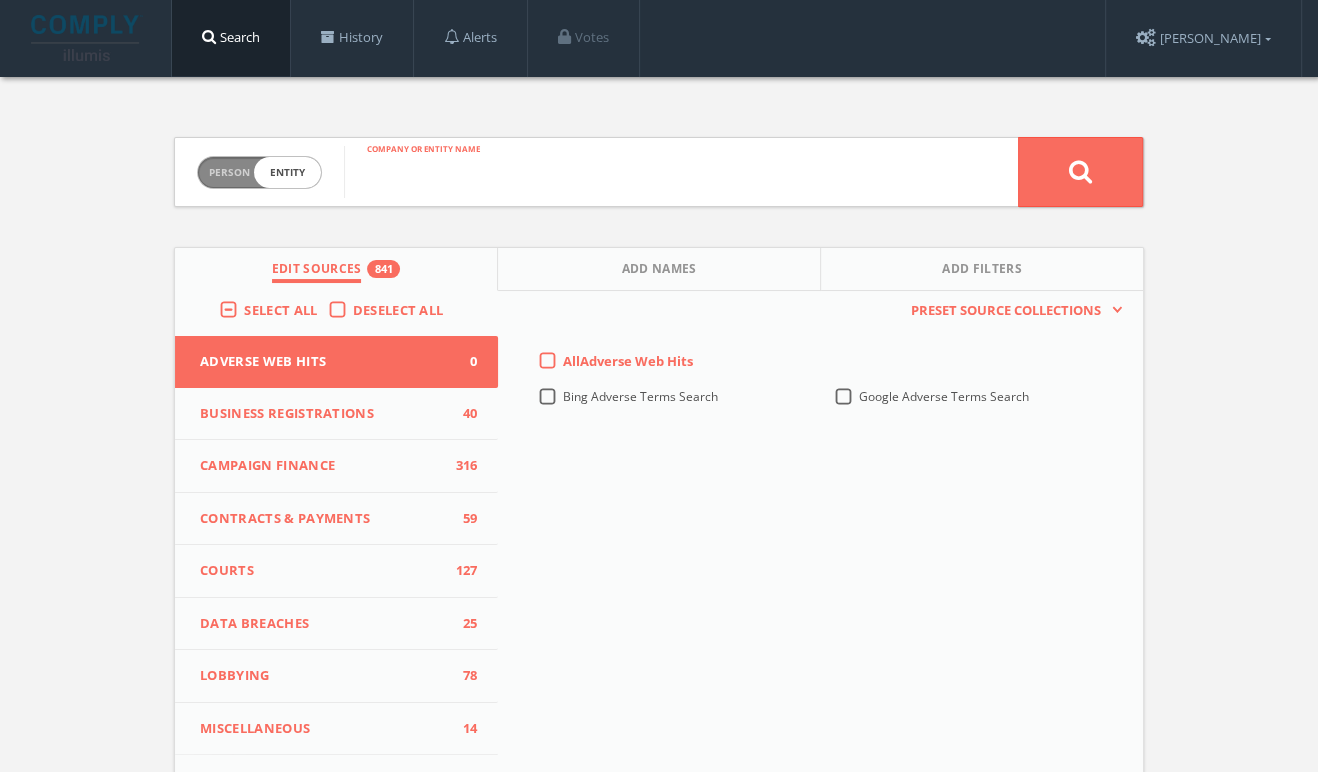 click at bounding box center [681, 172] 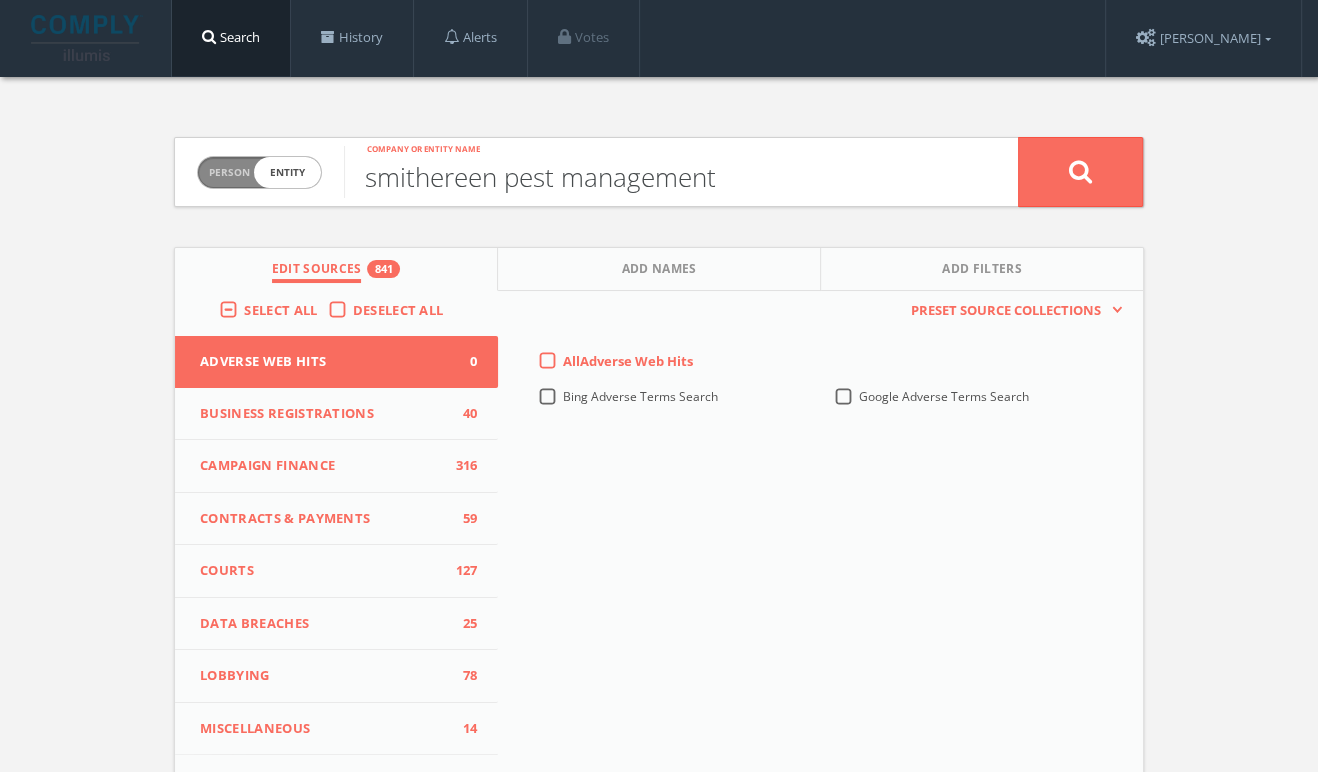 type on "smithereen pest management" 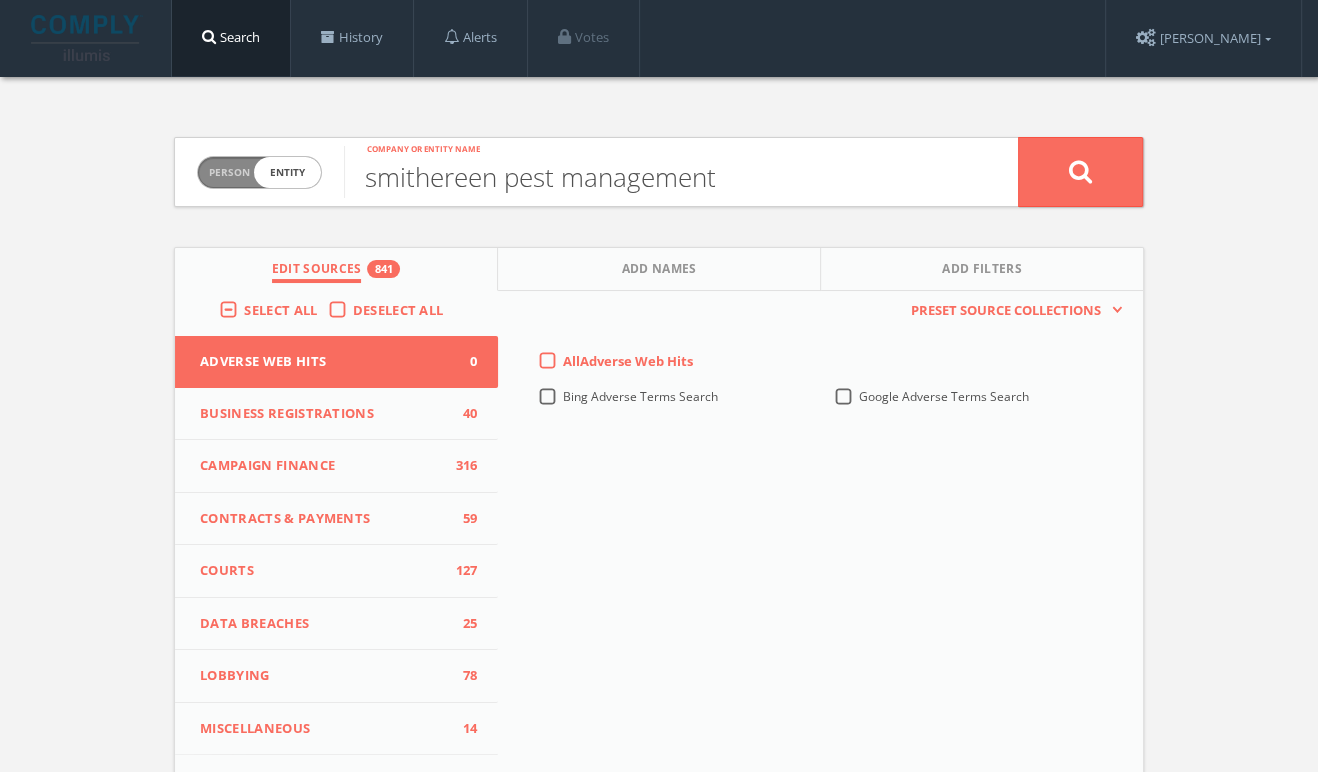 click on "entity" at bounding box center [287, 172] 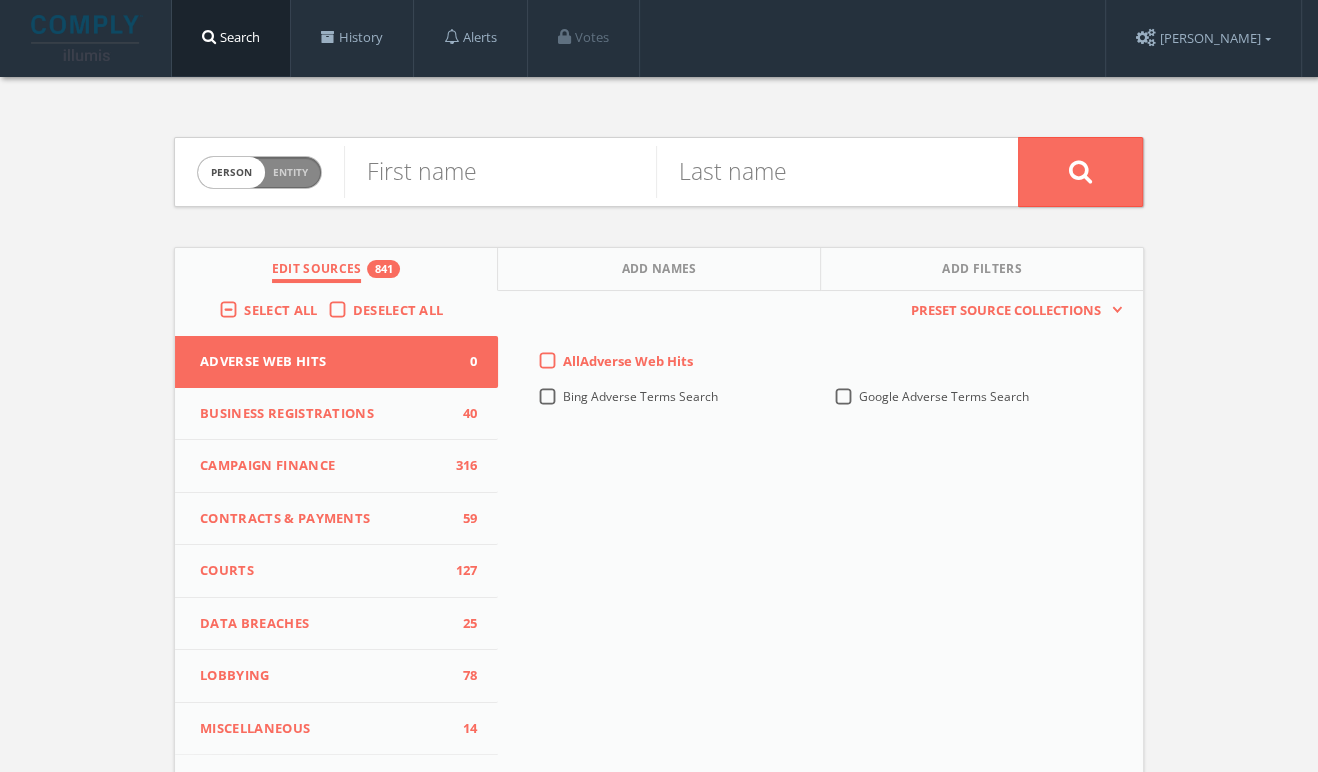 click on "person" at bounding box center [231, 172] 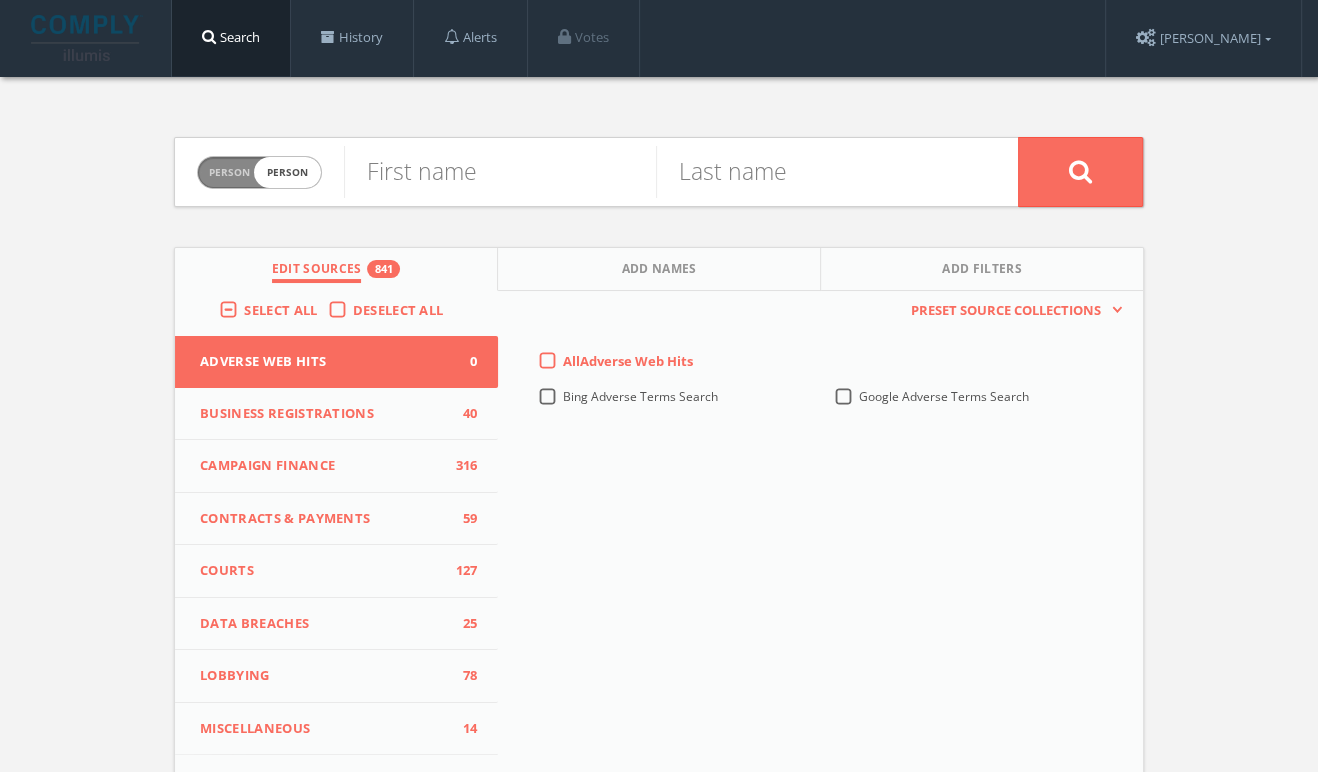 checkbox on "true" 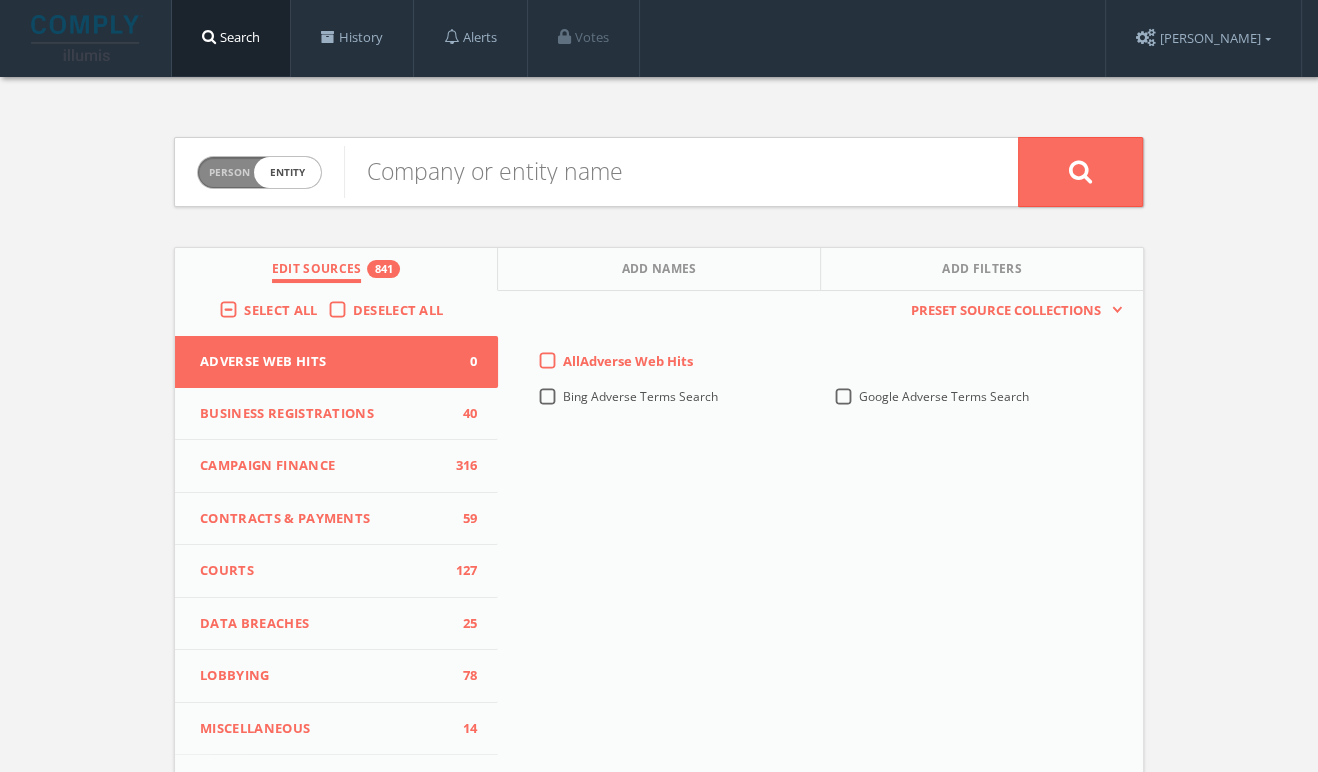 click on "Select All" at bounding box center [280, 310] 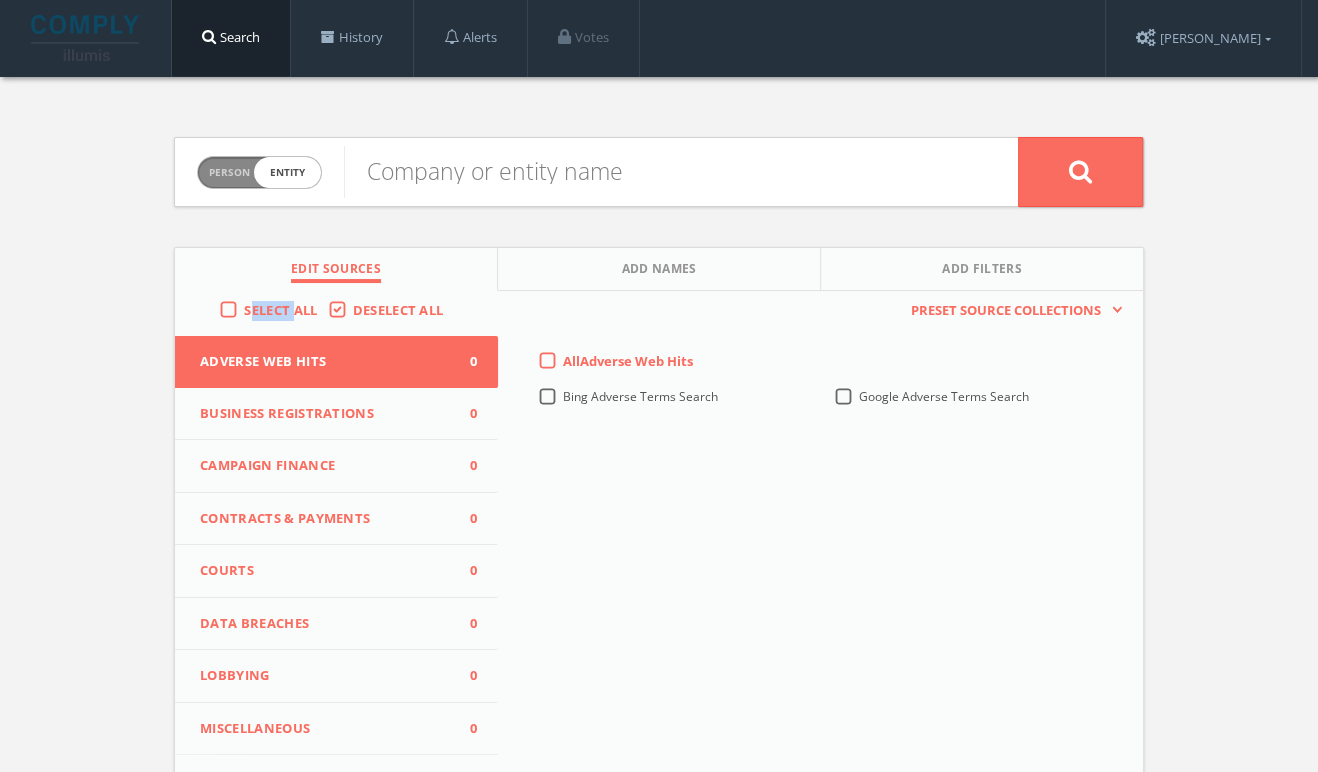 click on "Select All" at bounding box center (280, 310) 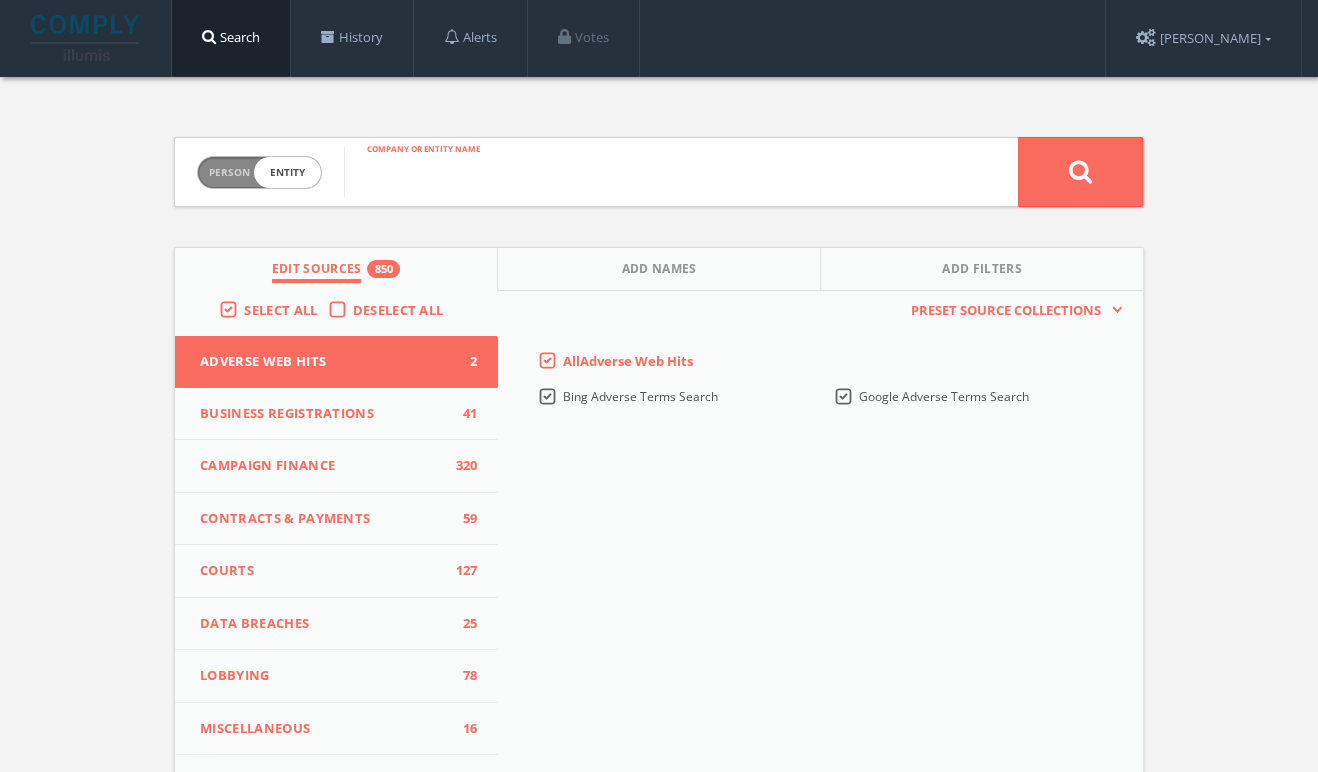 click at bounding box center [681, 172] 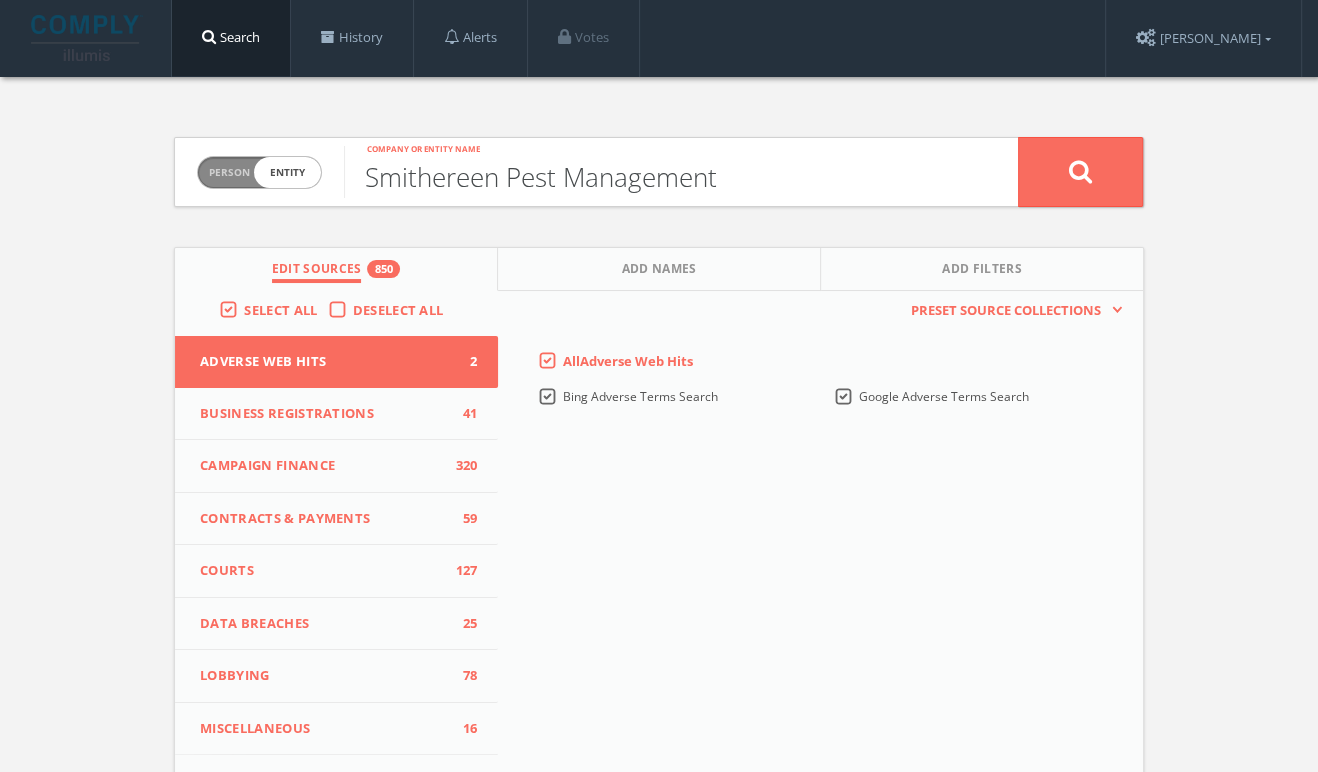 type on "Smithereen Pest Management" 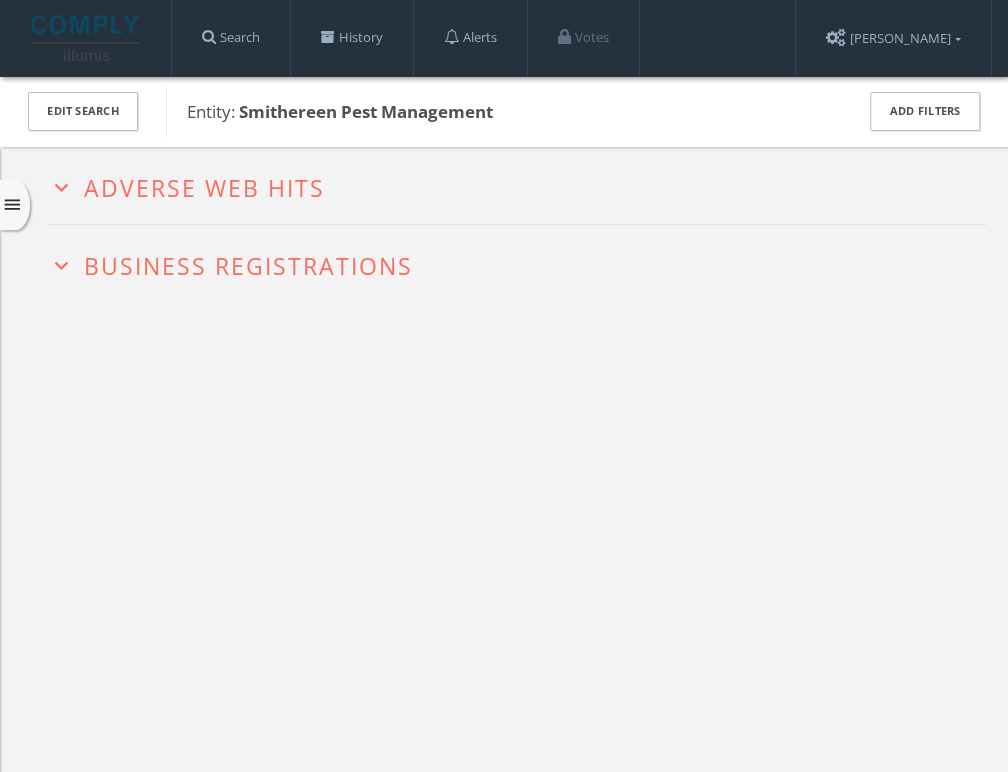 click on "Adverse Web Hits" at bounding box center [204, 188] 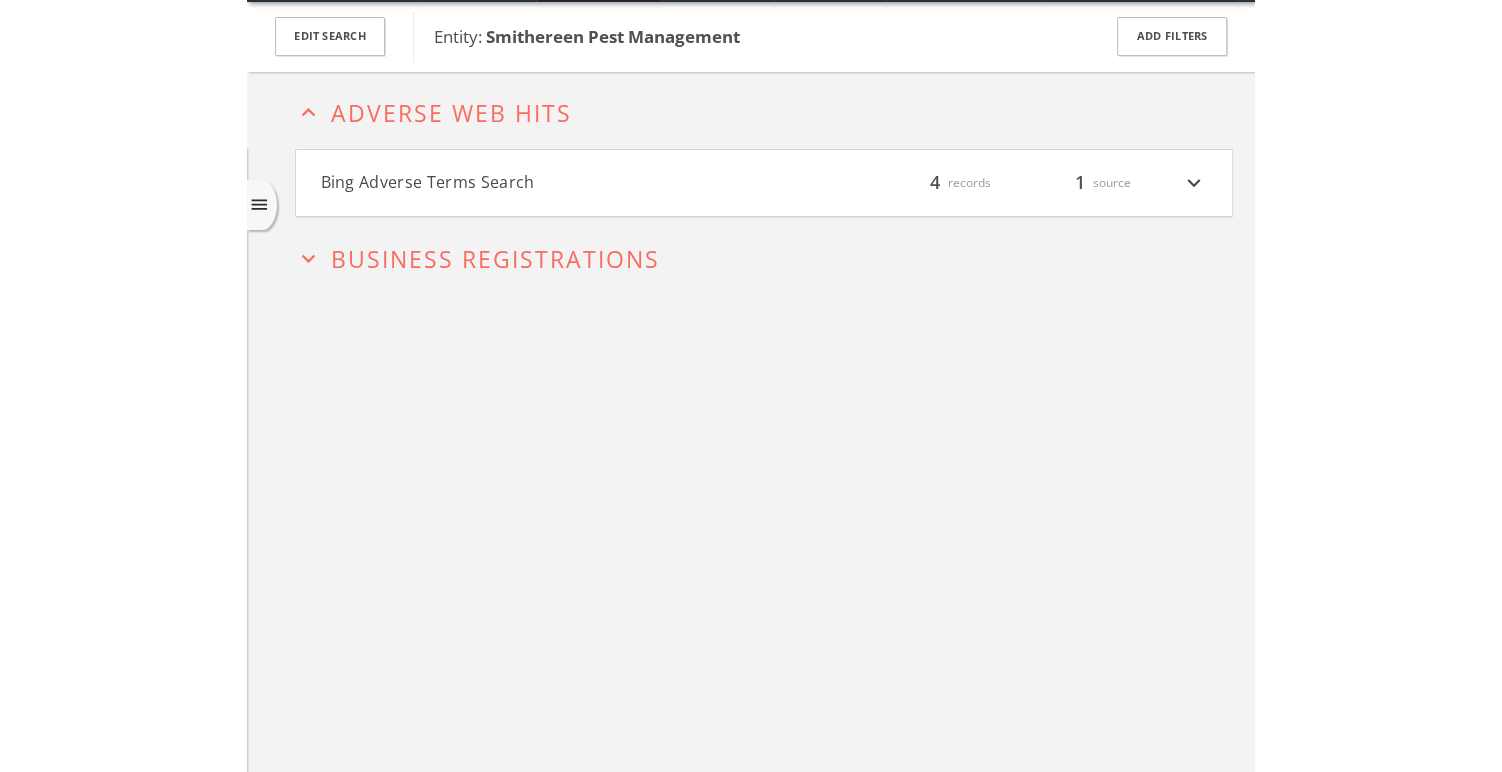 scroll, scrollTop: 76, scrollLeft: 0, axis: vertical 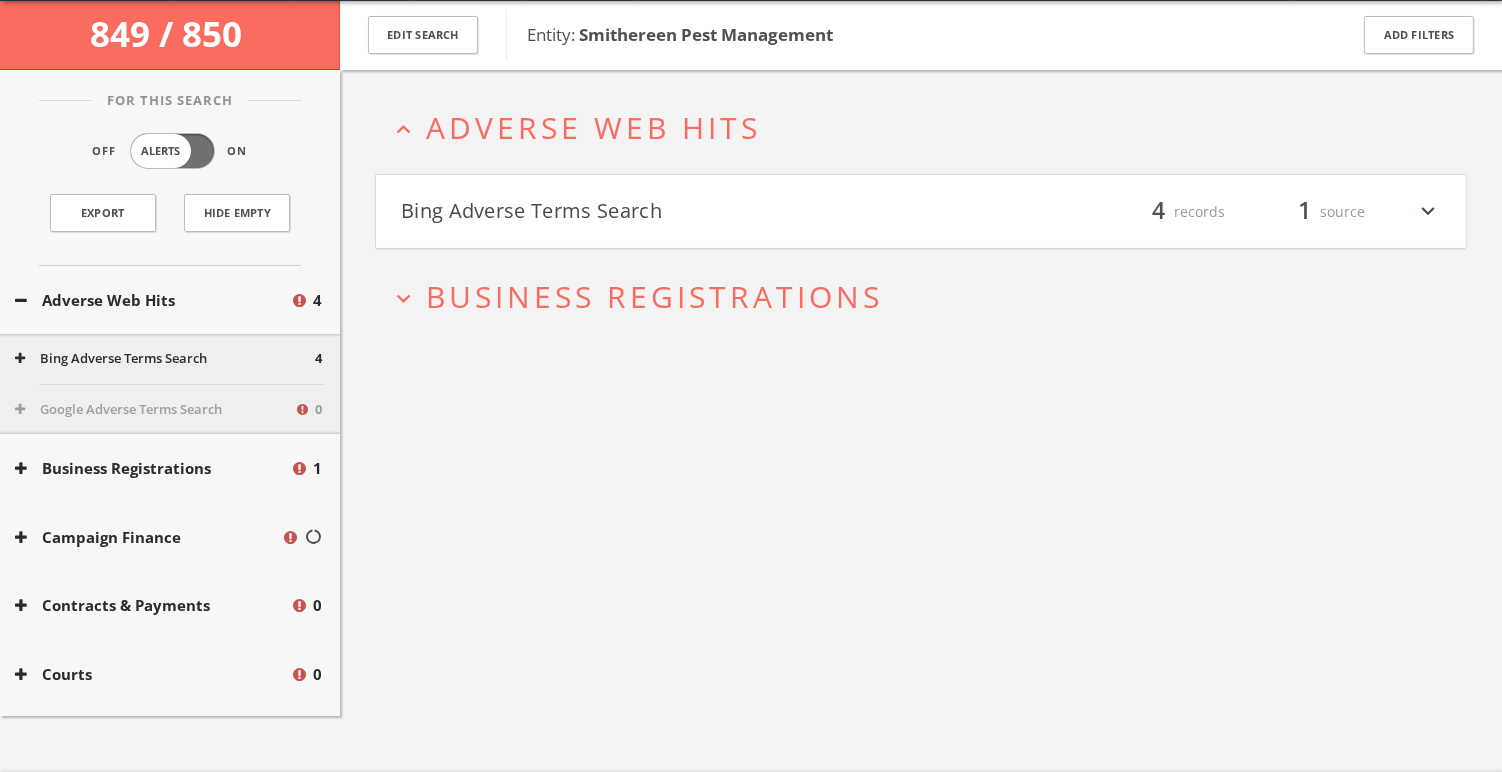click on "Bing Adverse Terms Search" at bounding box center (661, 212) 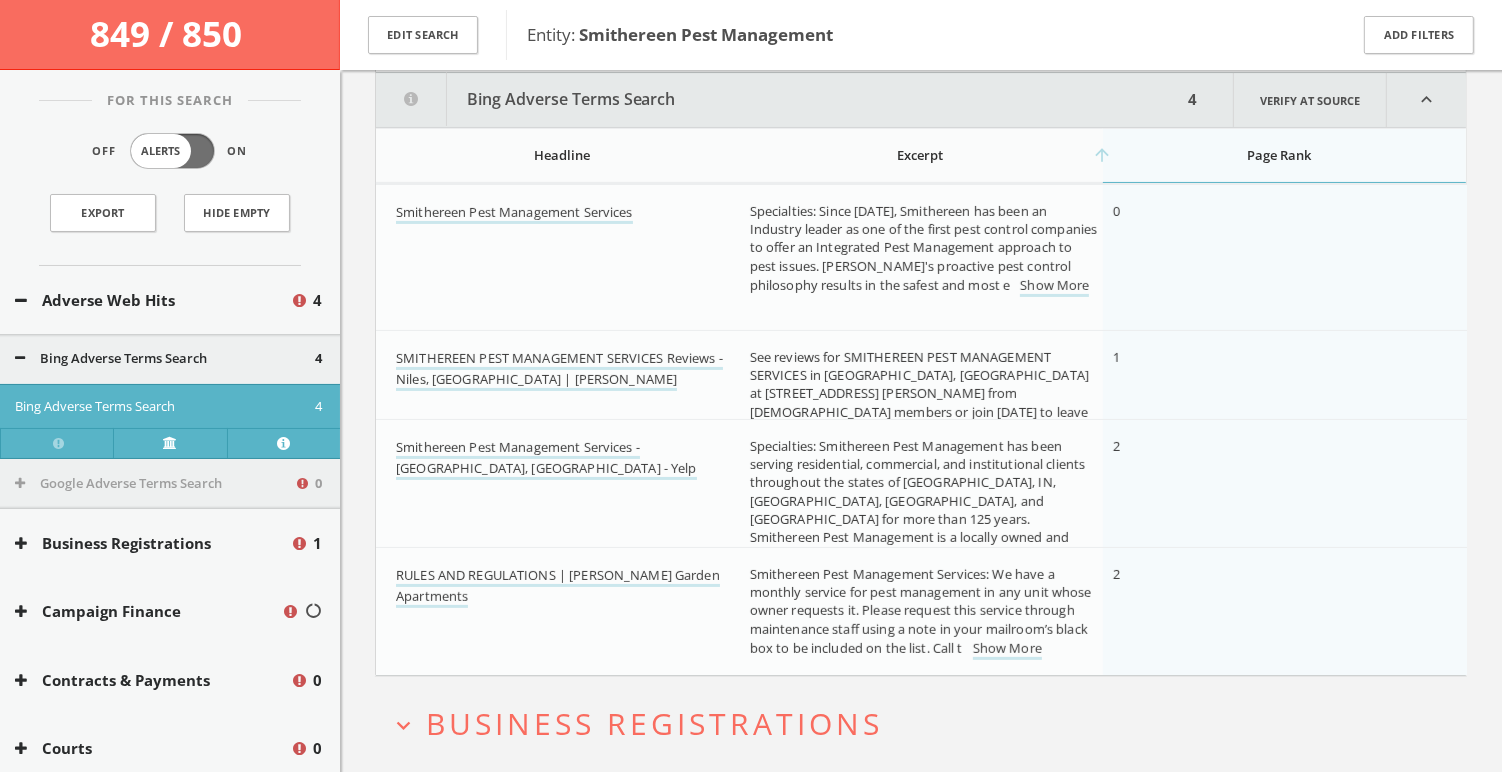 scroll, scrollTop: 317, scrollLeft: 0, axis: vertical 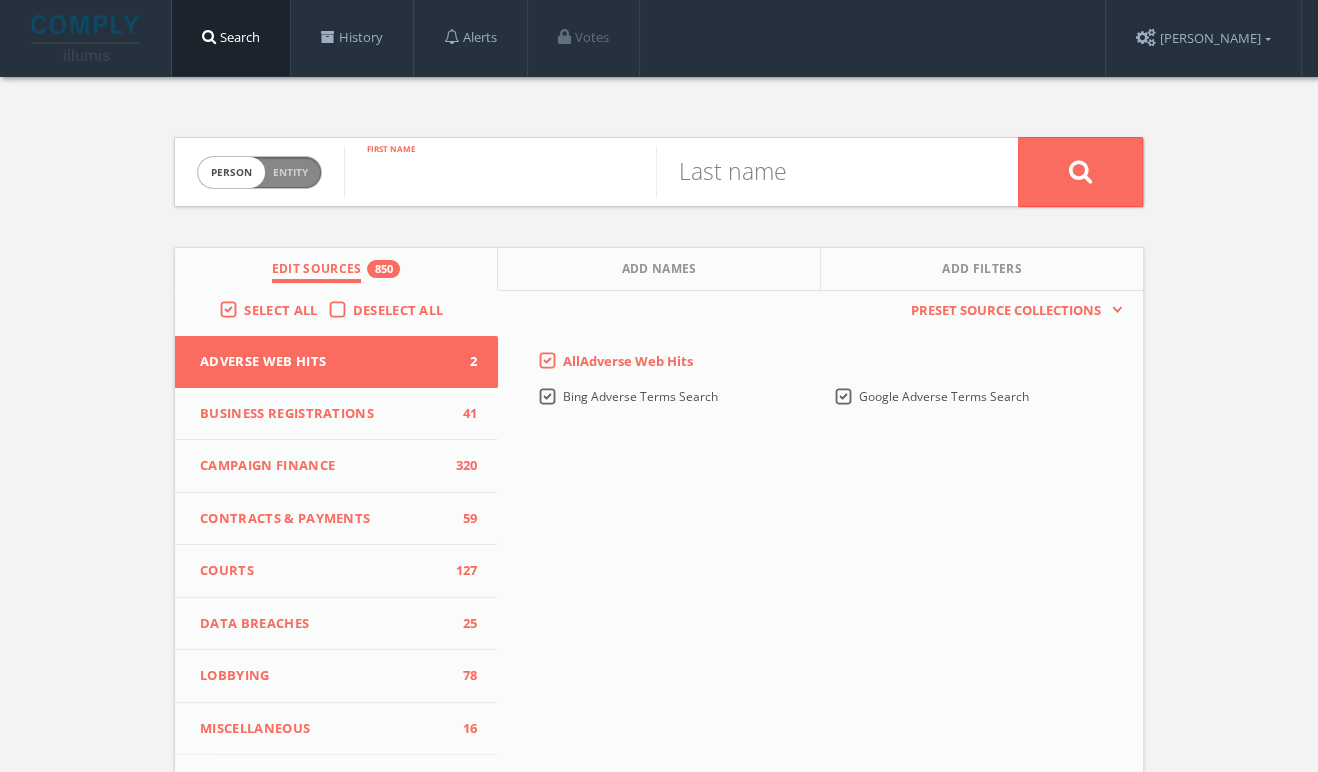 click at bounding box center [500, 172] 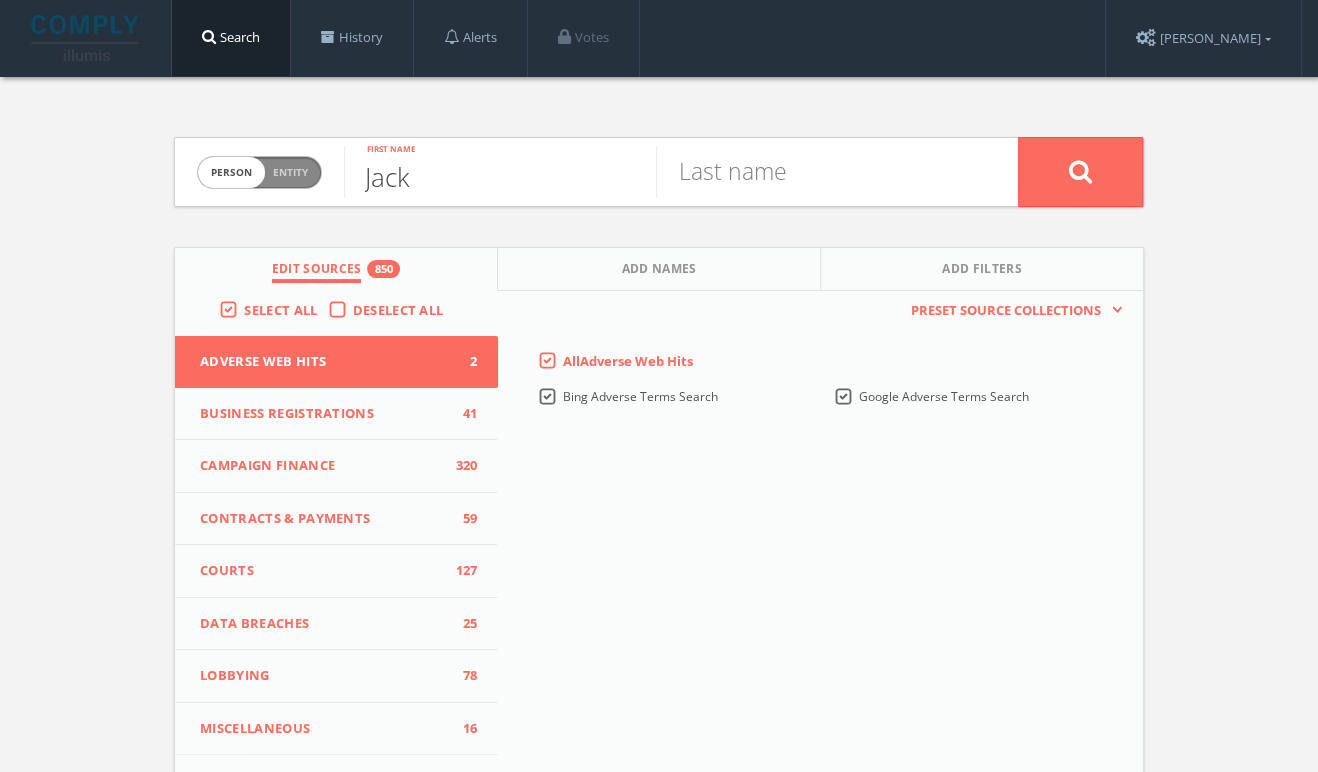 type on "Jack" 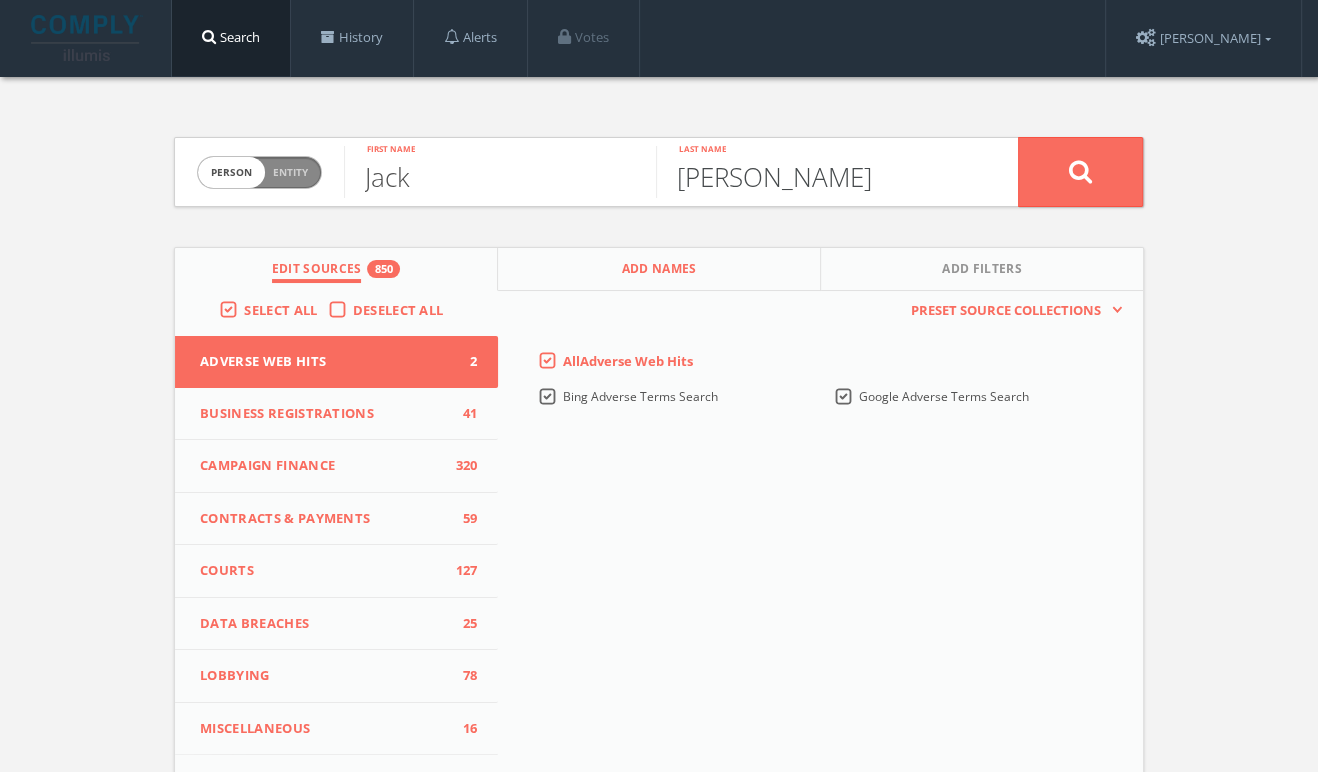 type on "Jennings" 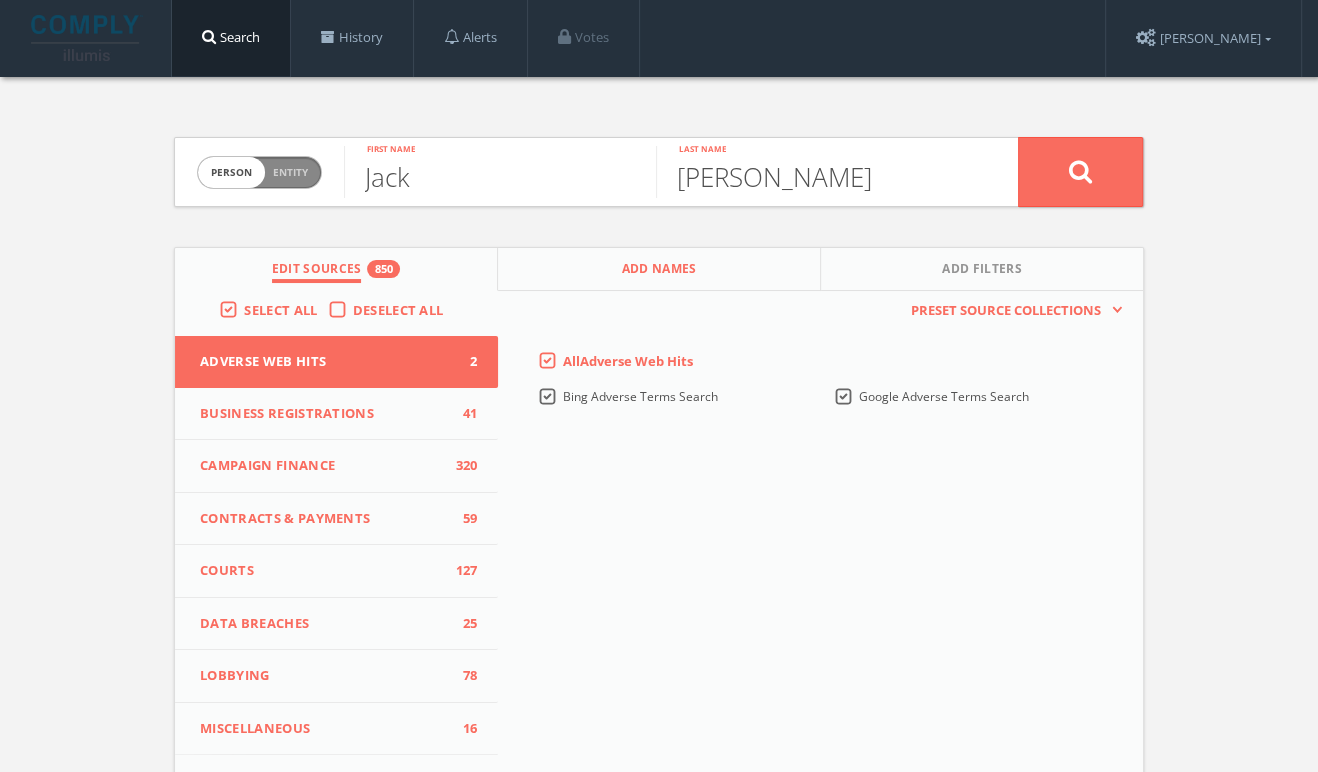 click on "Add Names" at bounding box center [659, 271] 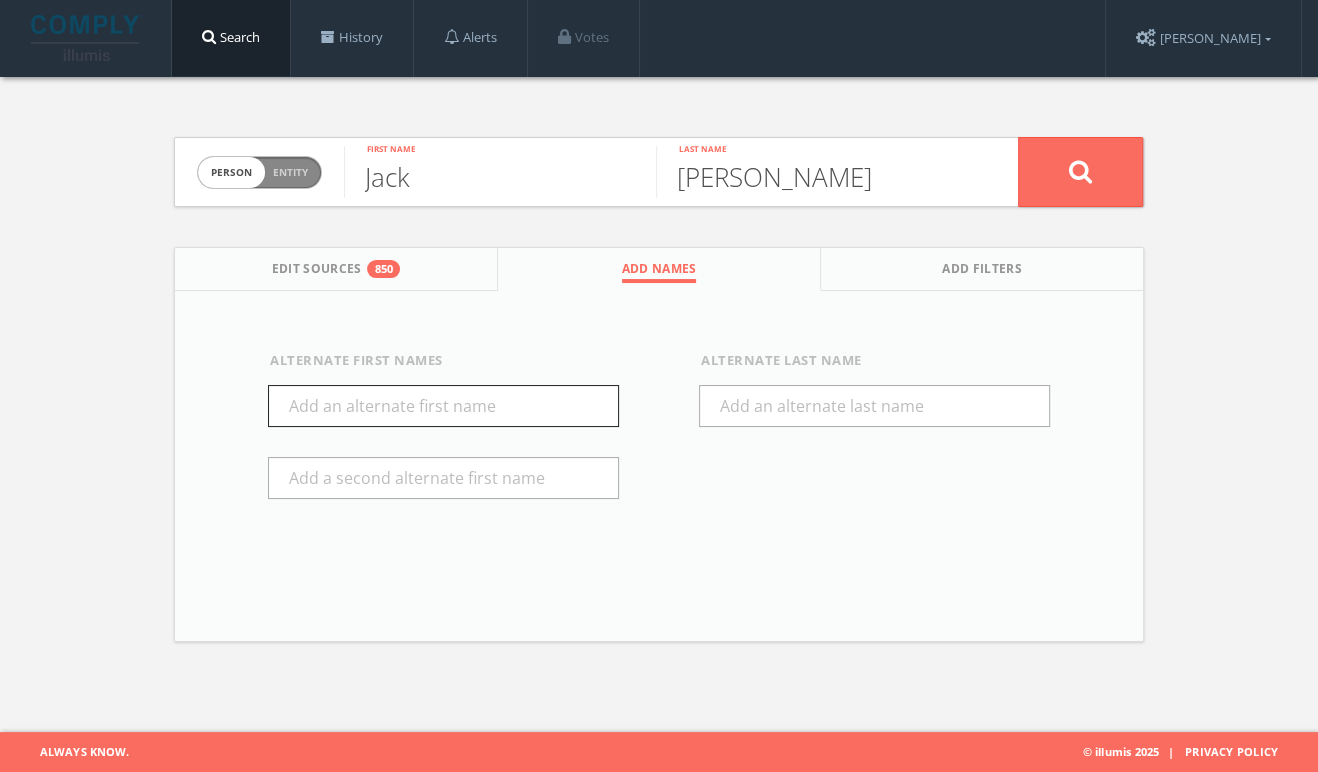 click at bounding box center [443, 406] 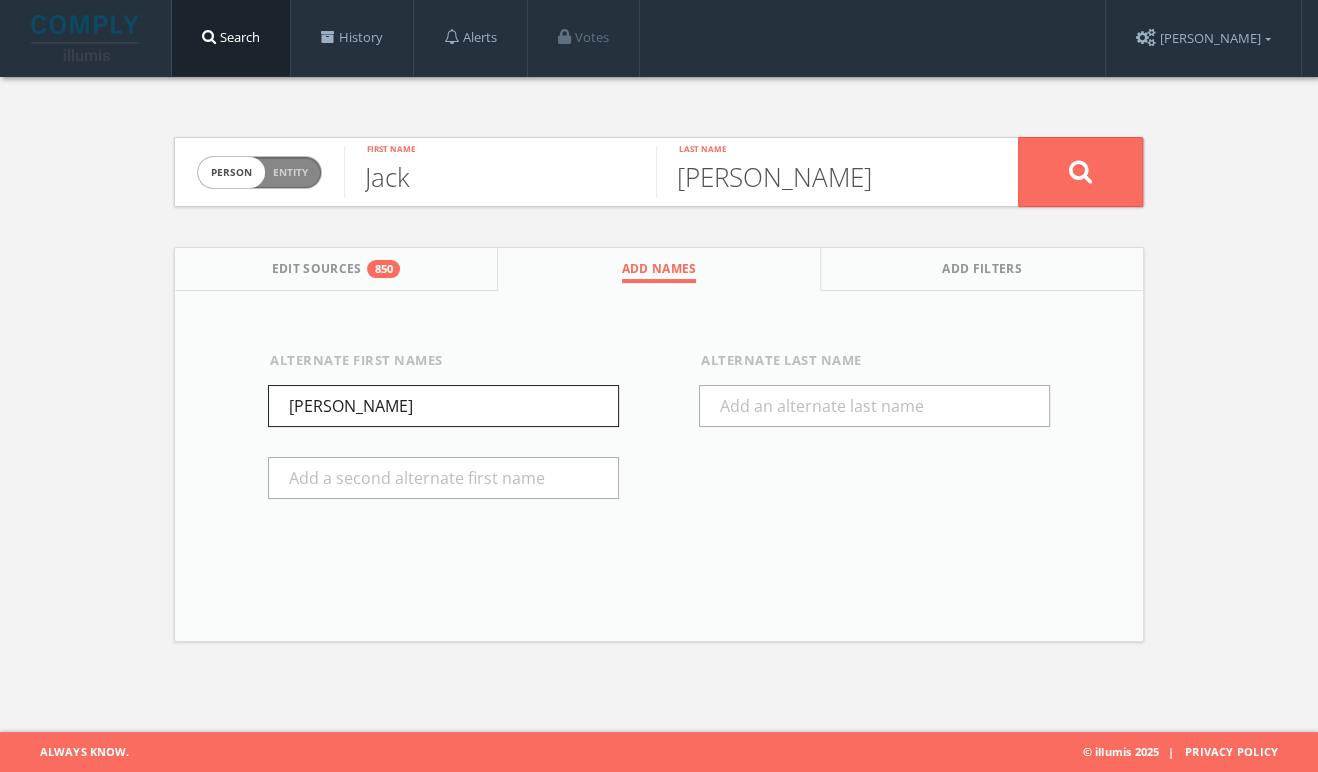 type on "John" 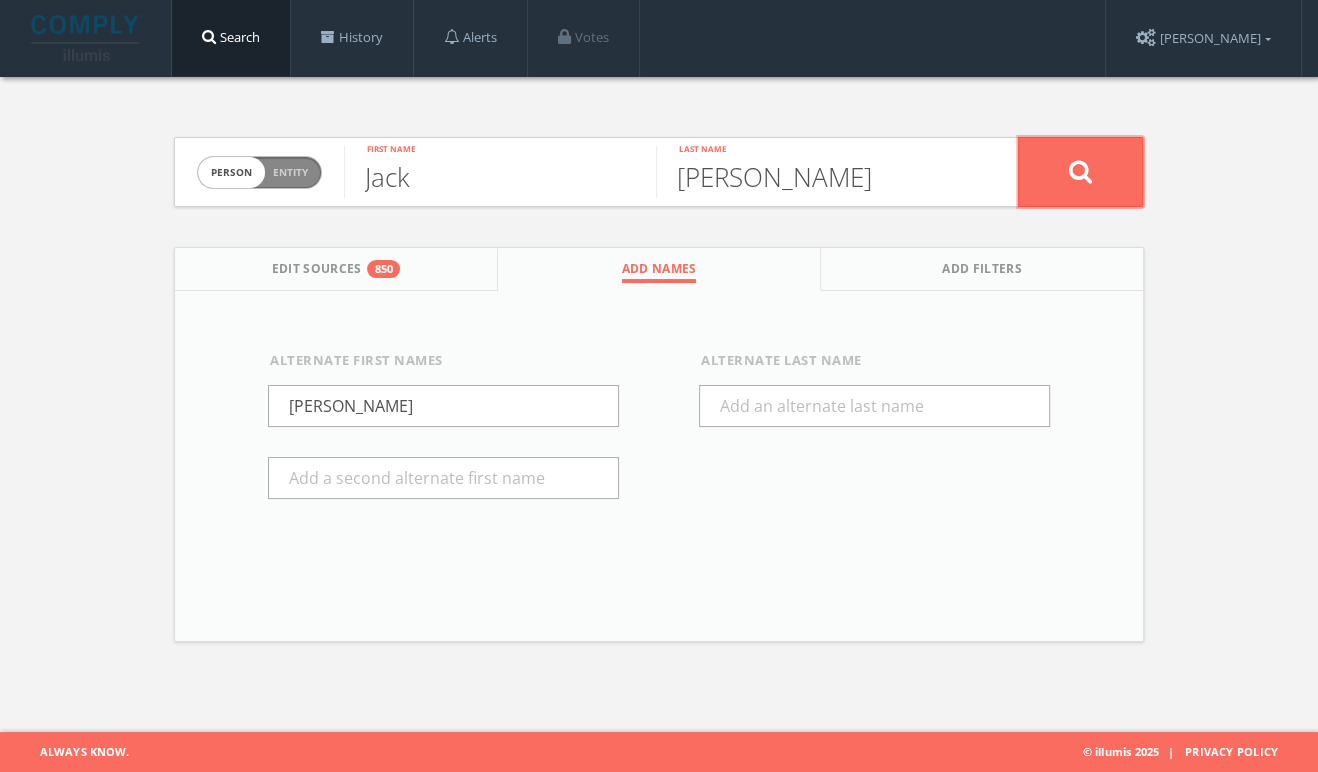 click at bounding box center [1081, 171] 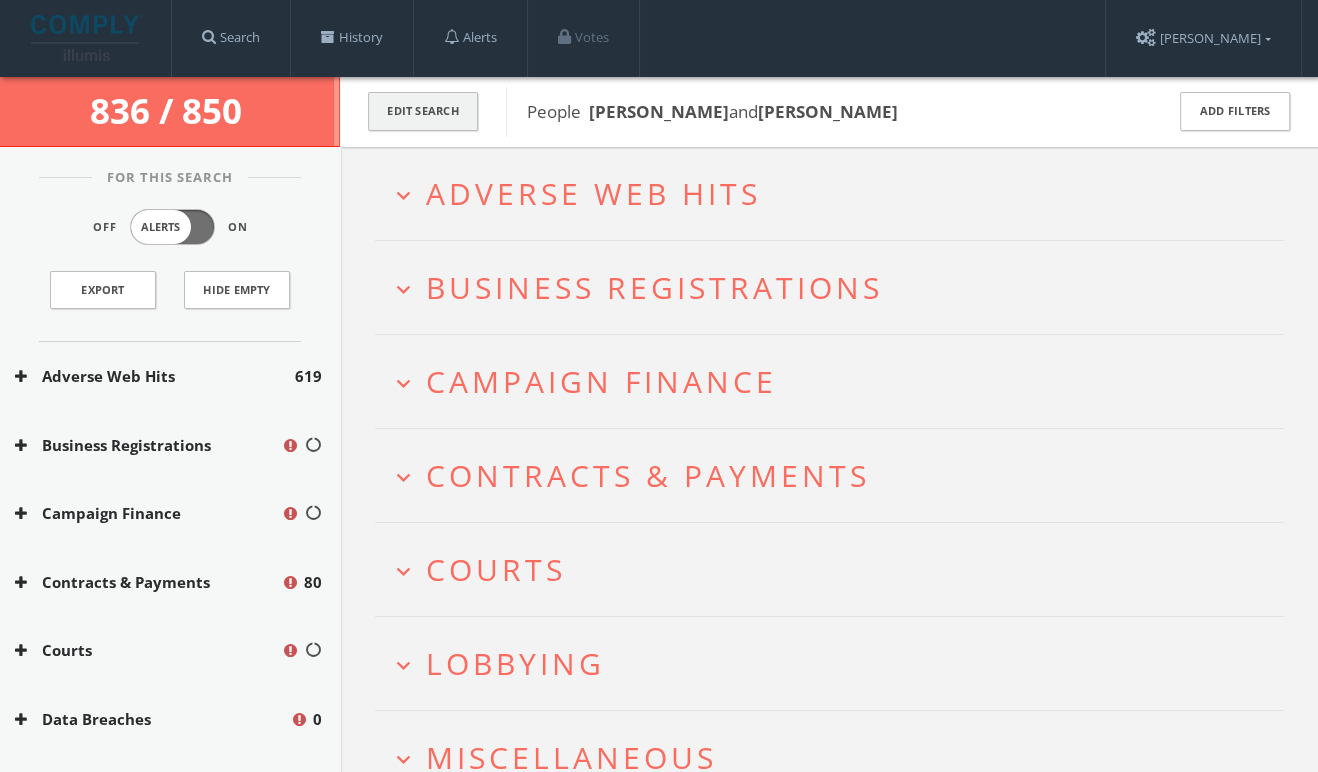 click on "Edit Search" at bounding box center (423, 111) 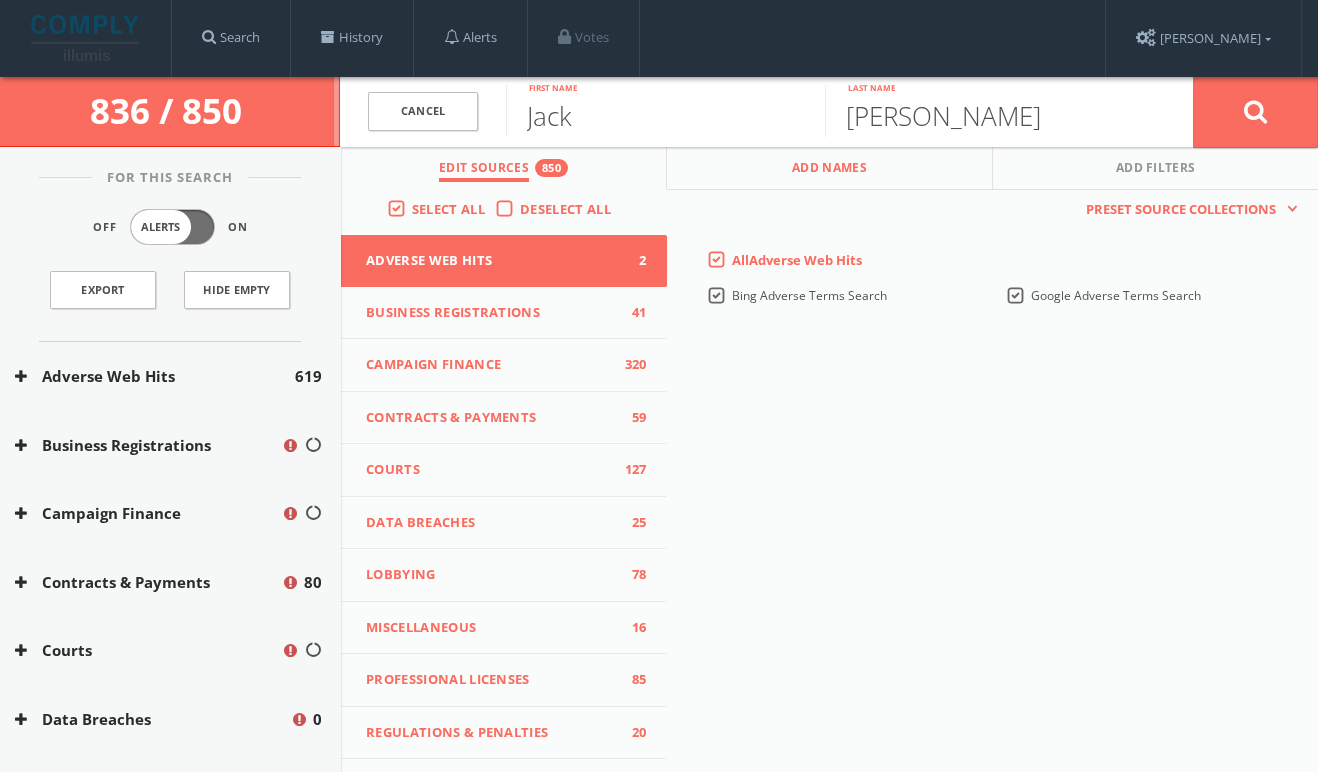click on "Add Names" at bounding box center [830, 168] 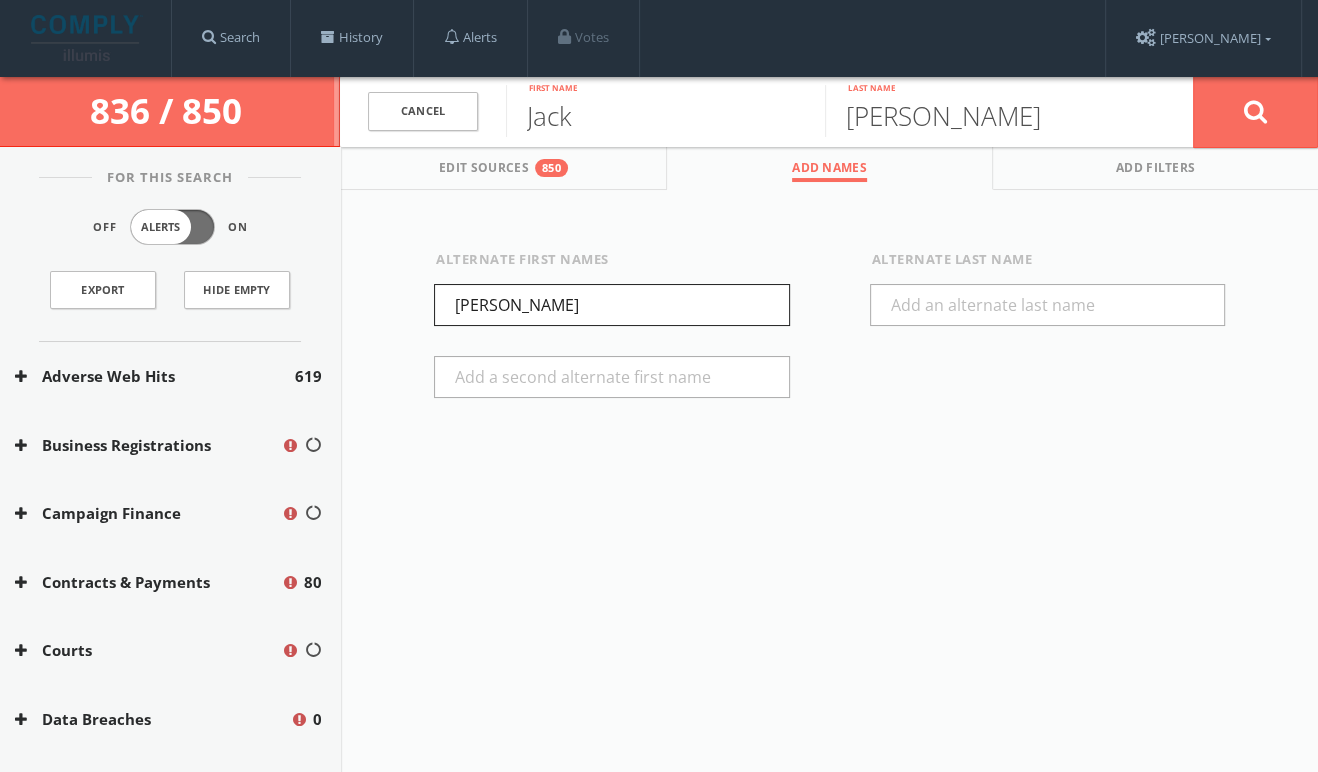 click on "John" at bounding box center [612, 305] 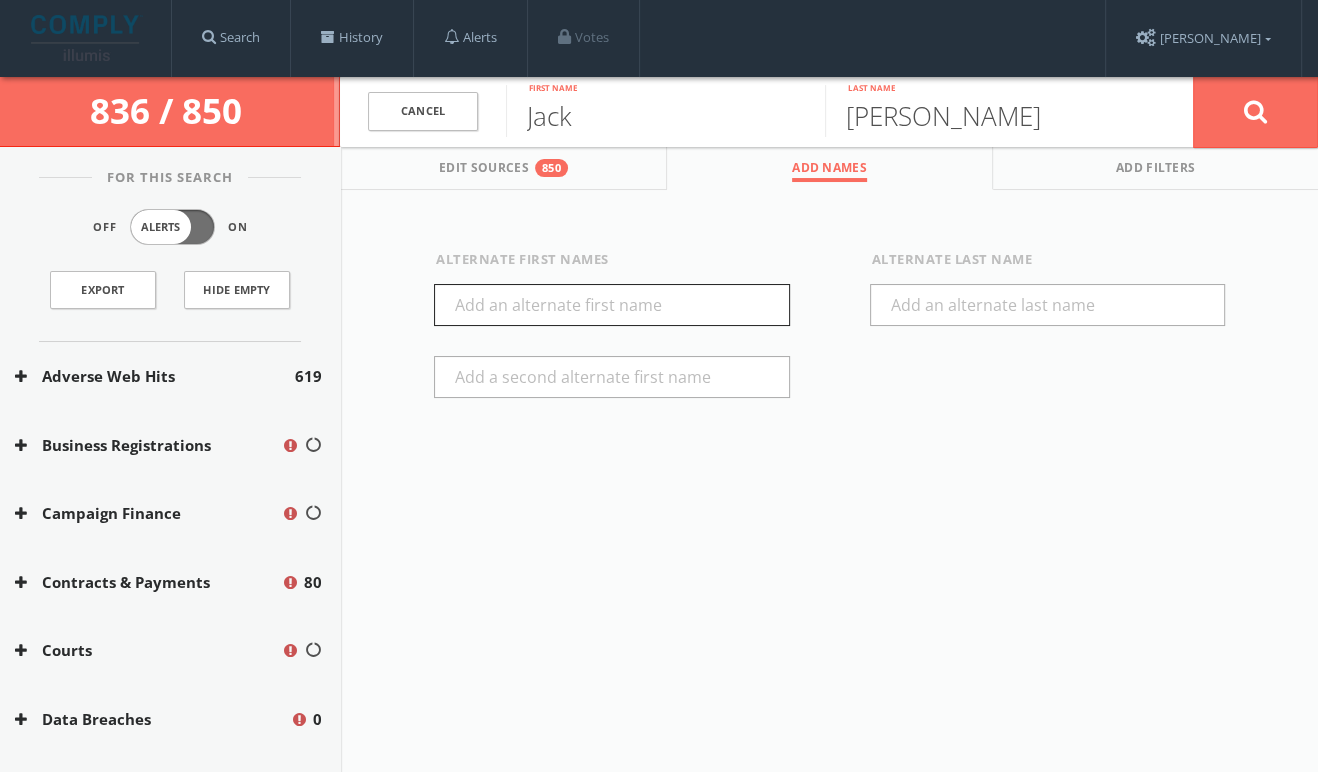type 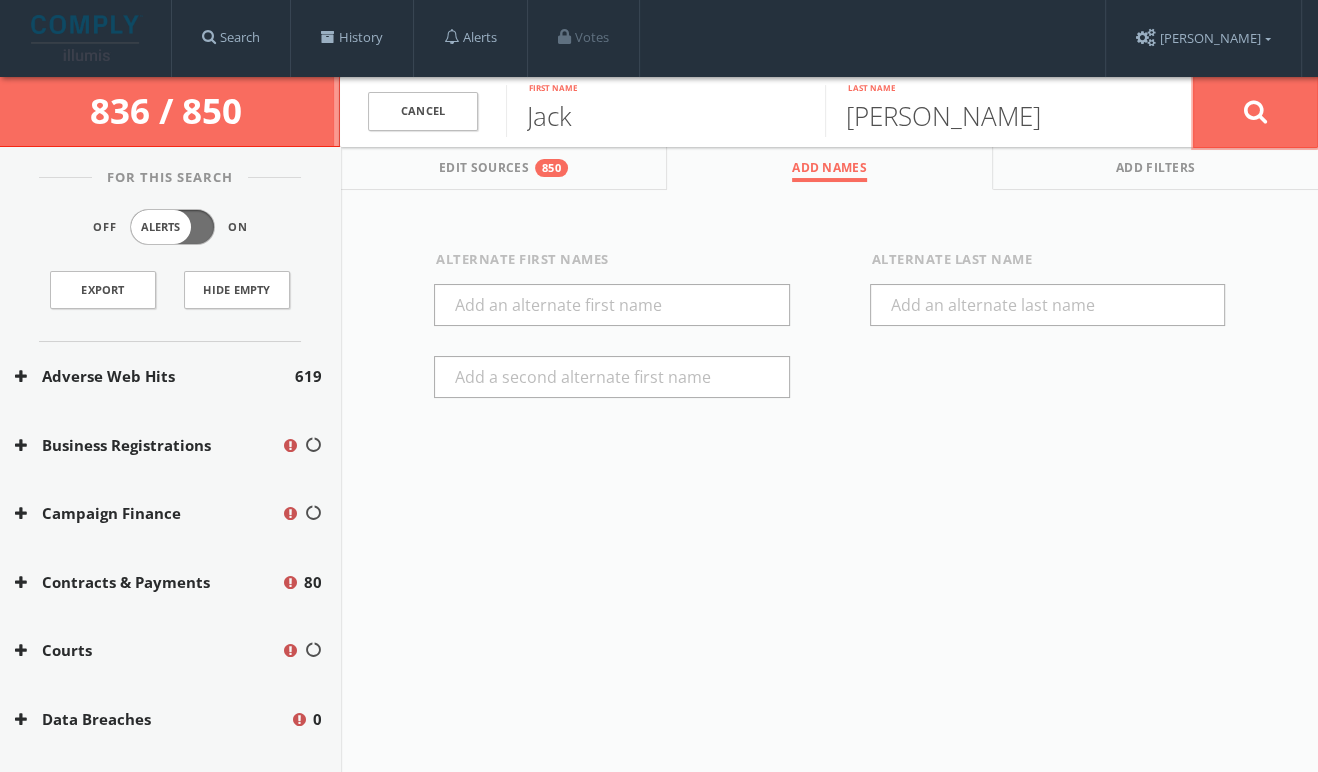 click at bounding box center (1256, 111) 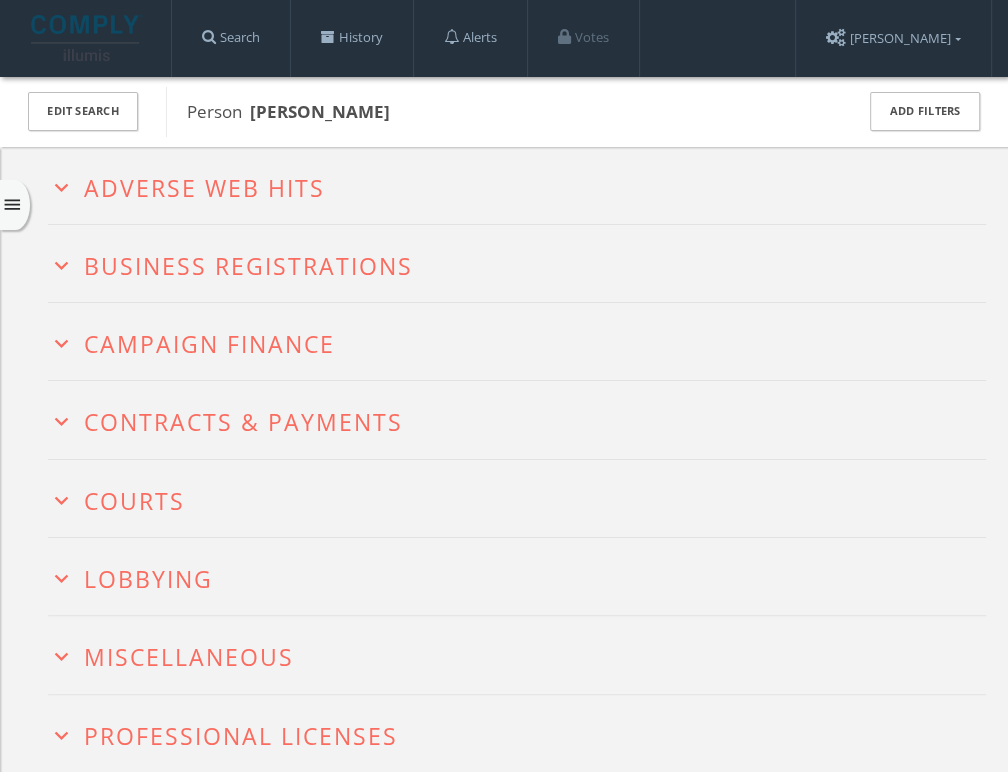 click on "expand_more Adverse Web Hits" at bounding box center (517, 185) 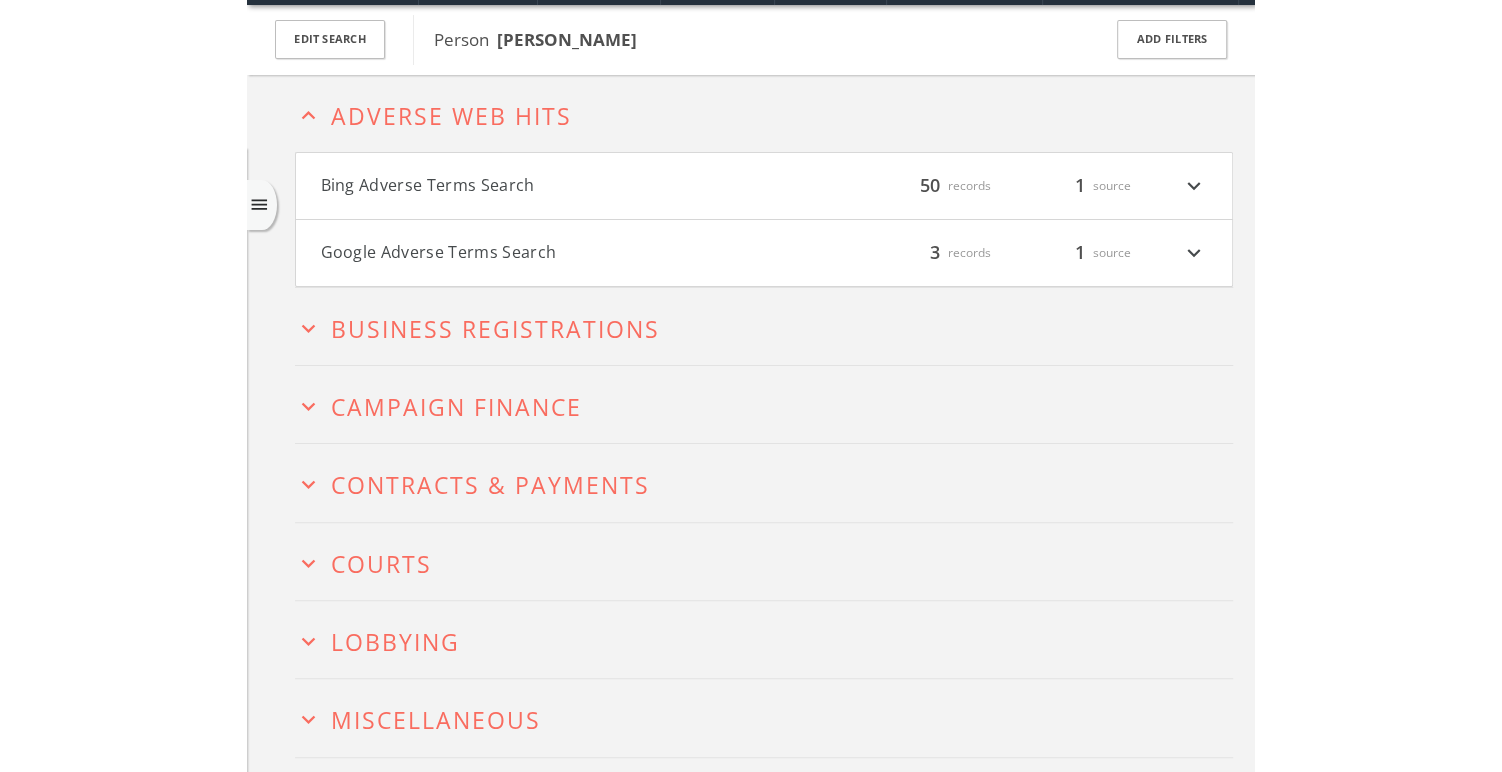 scroll, scrollTop: 76, scrollLeft: 0, axis: vertical 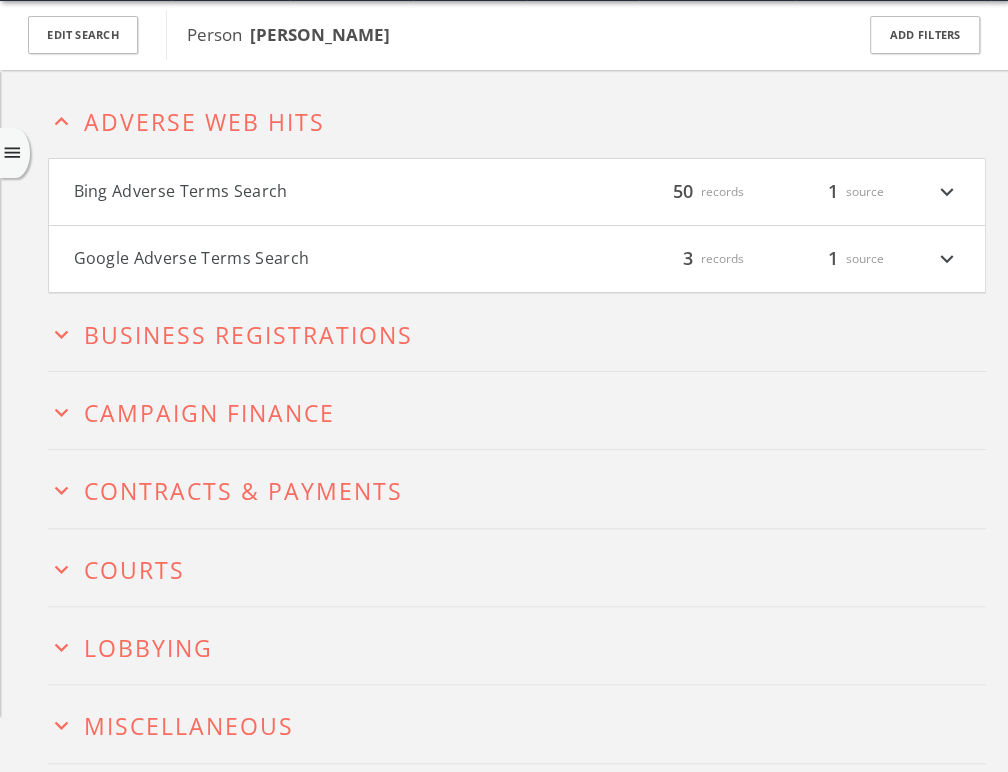 click on "Adverse Web Hits" at bounding box center (204, 122) 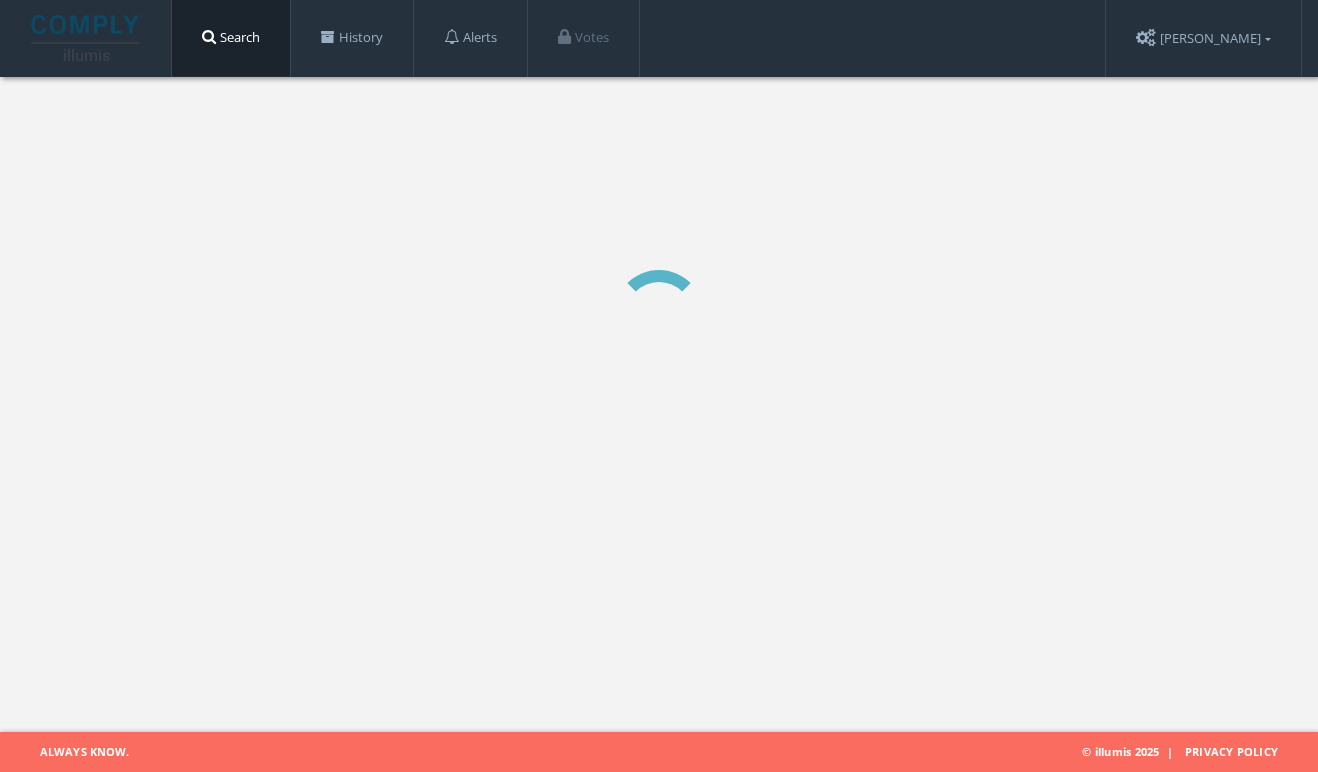 scroll, scrollTop: 0, scrollLeft: 0, axis: both 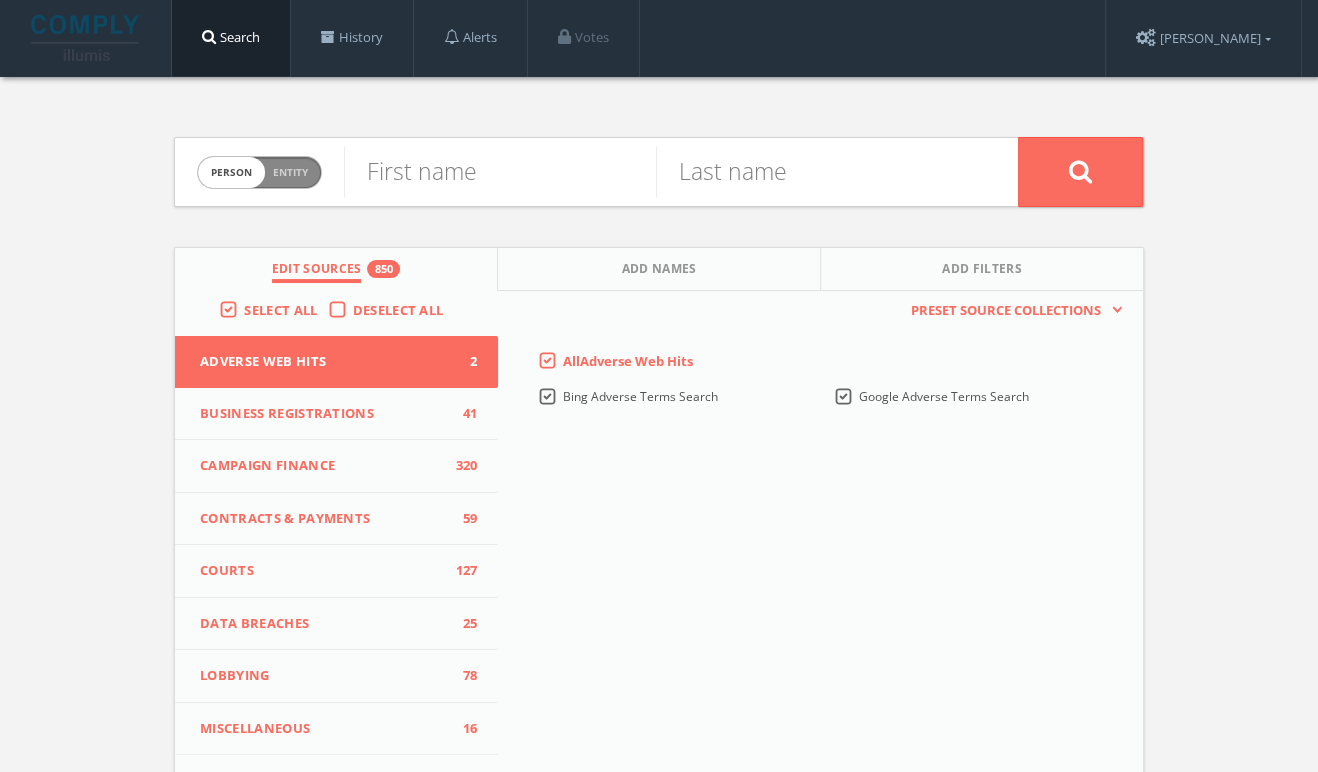 click on "person" at bounding box center (231, 172) 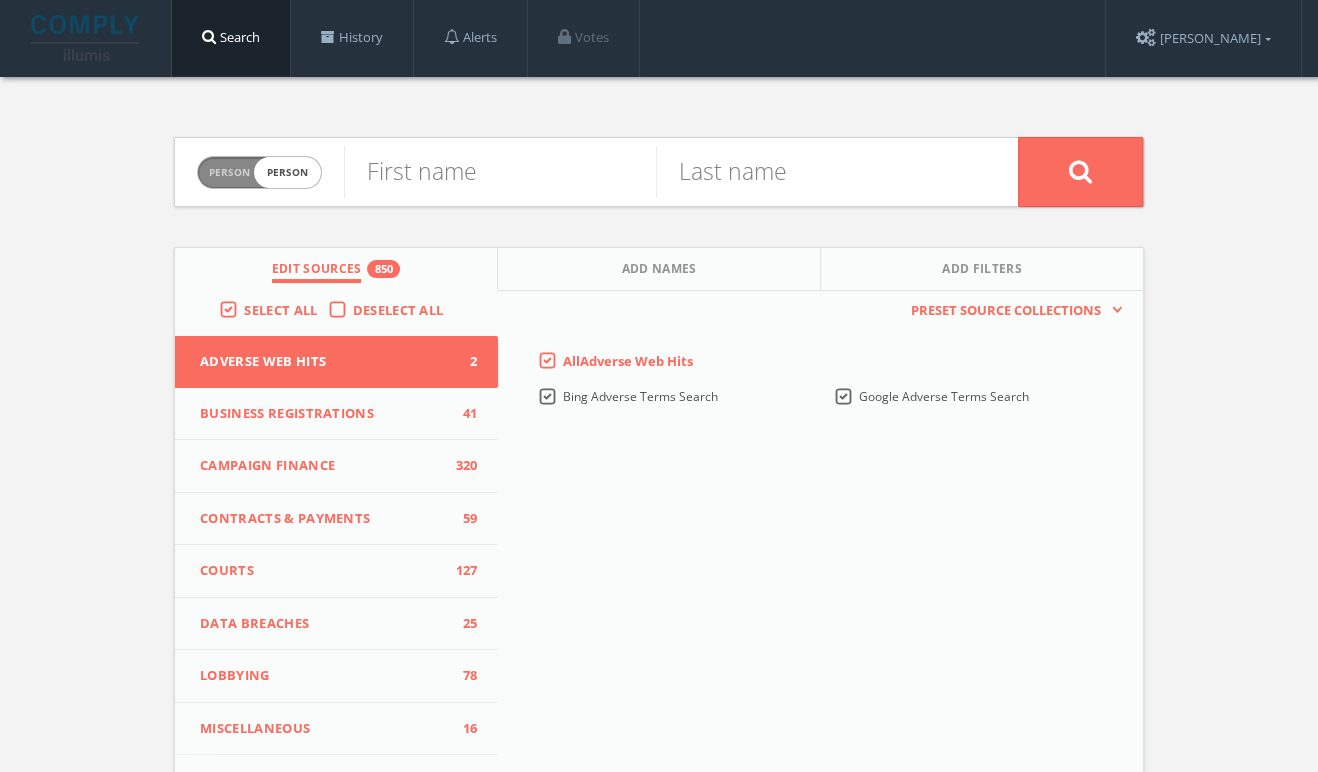 checkbox on "true" 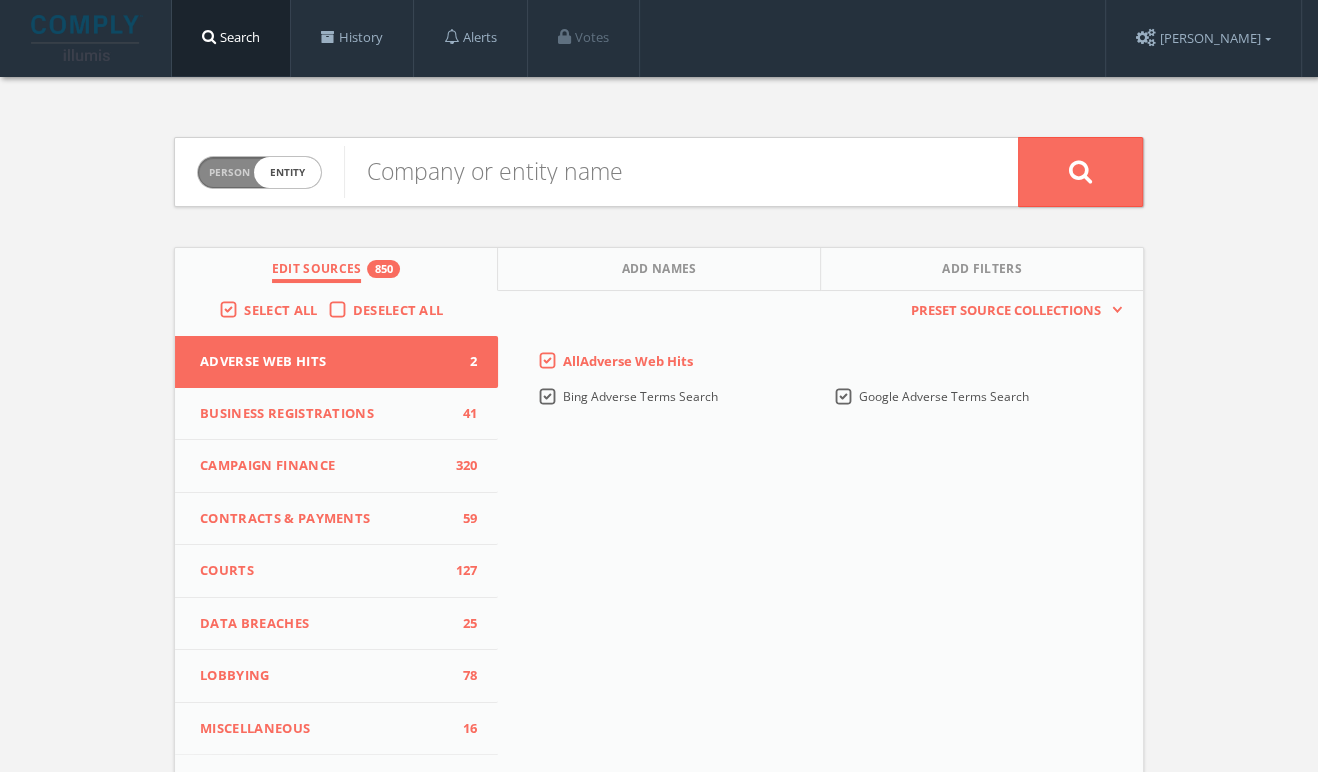 click at bounding box center (681, 172) 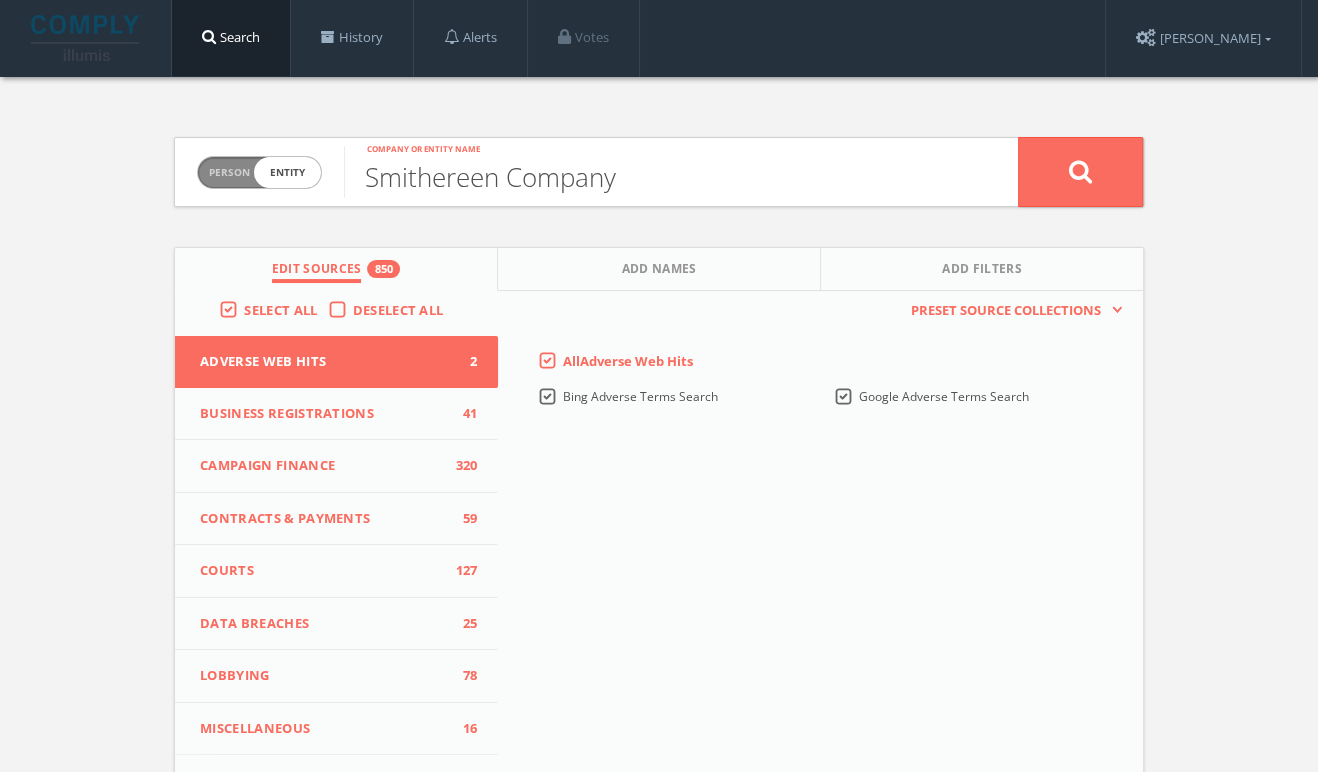 type on "Smithereen Company" 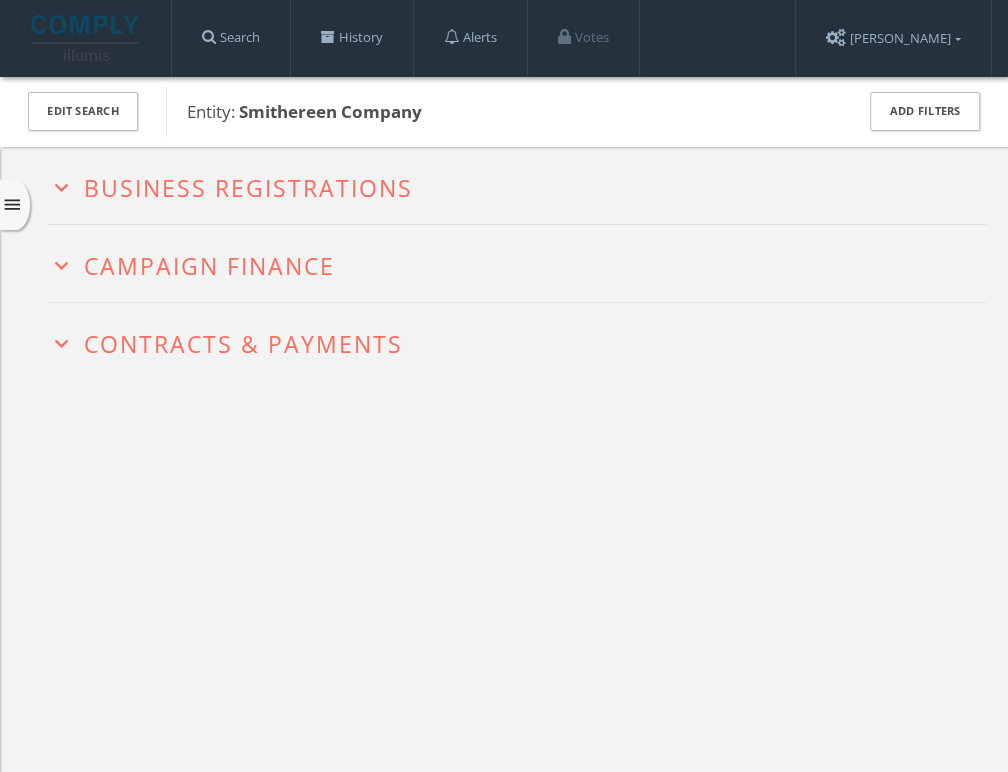 click on "menu" at bounding box center (15, 205) 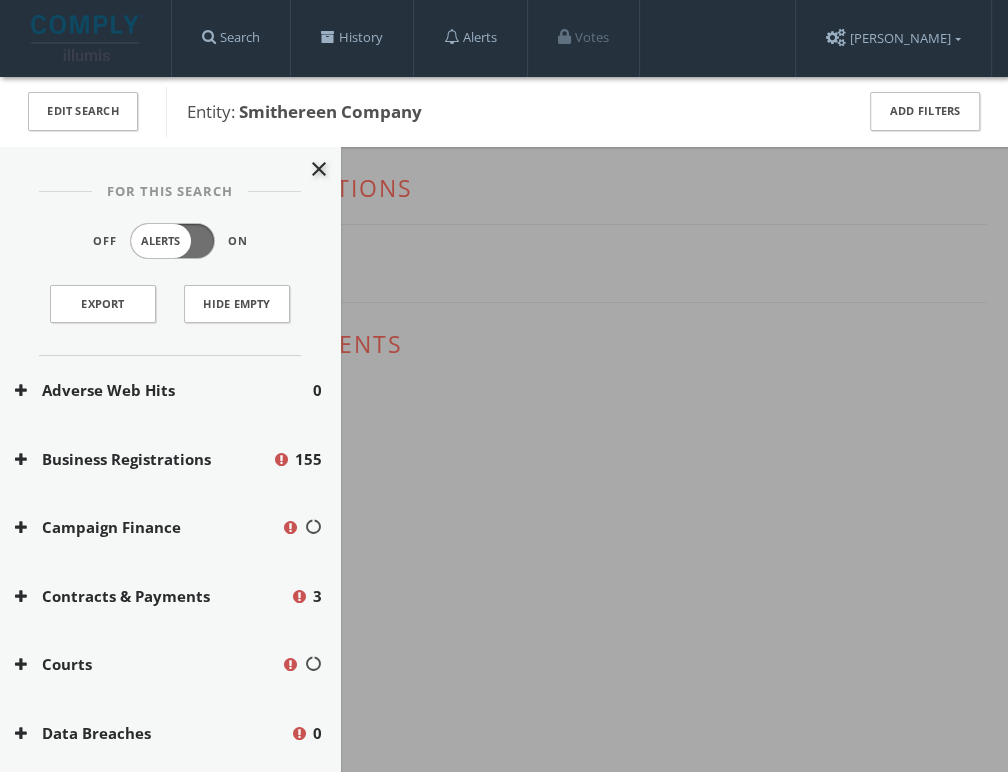 click at bounding box center [504, 386] 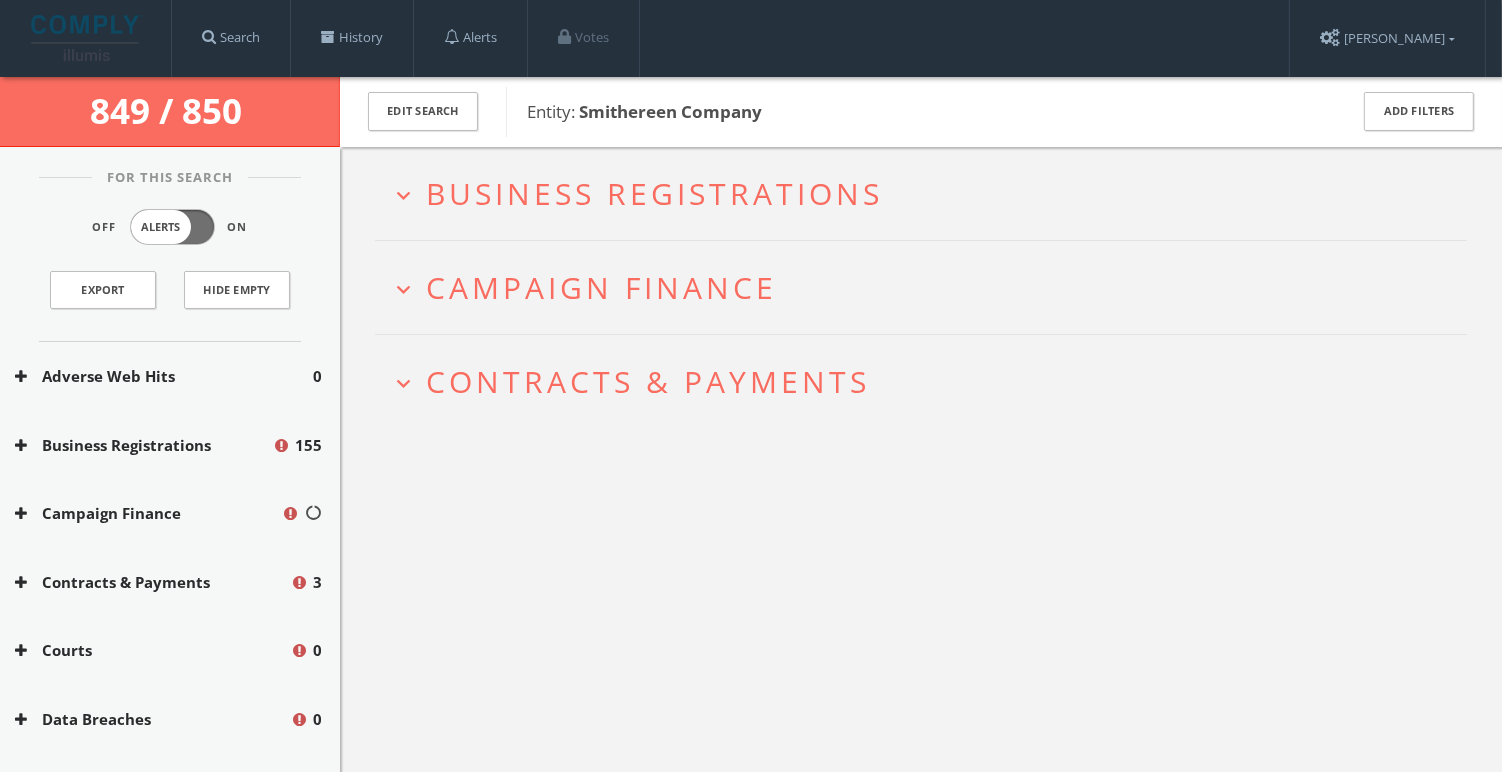 click on "Campaign Finance" at bounding box center (601, 287) 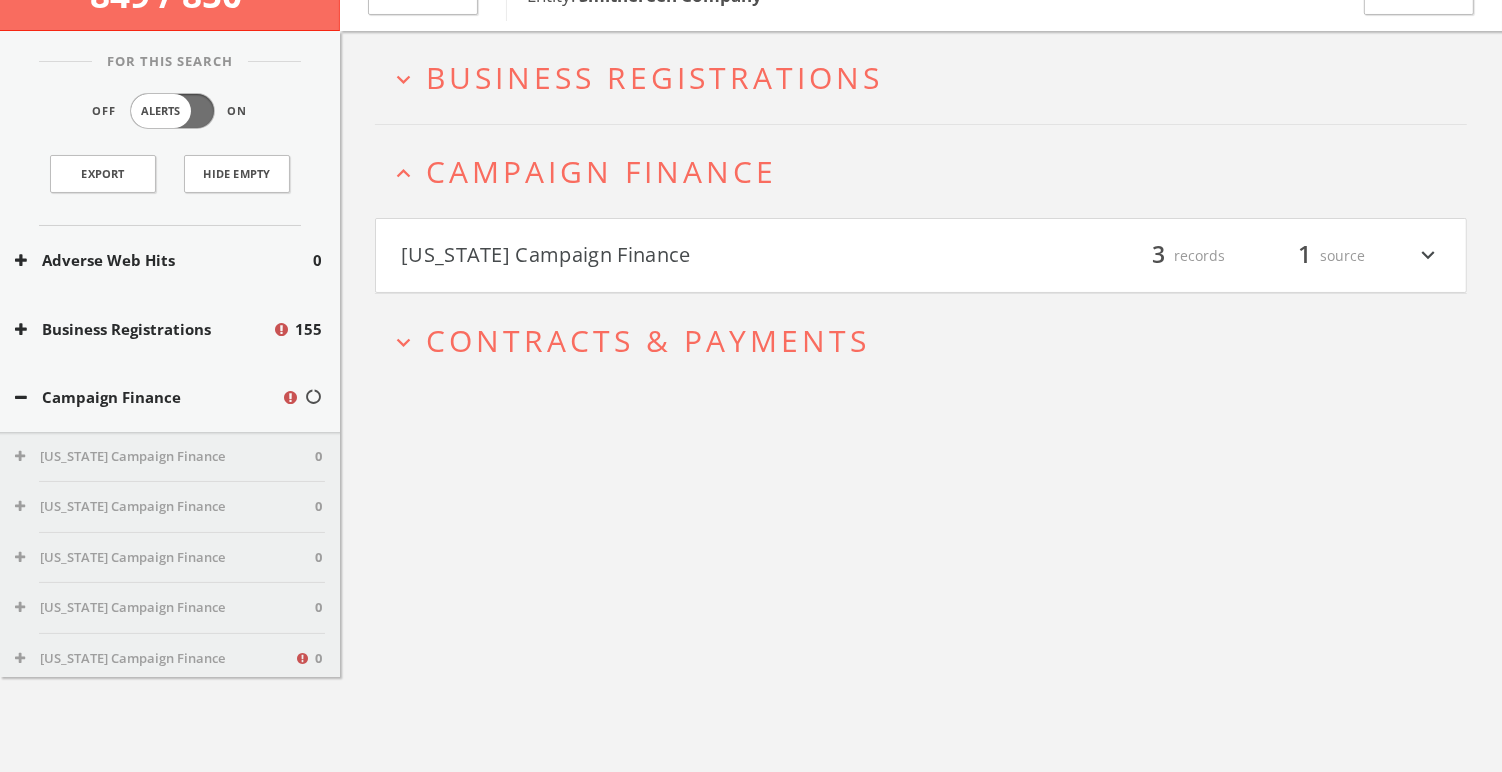 click on "Illinois Campaign Finance filter_list 3 records 1 source  expand_more" at bounding box center (921, 256) 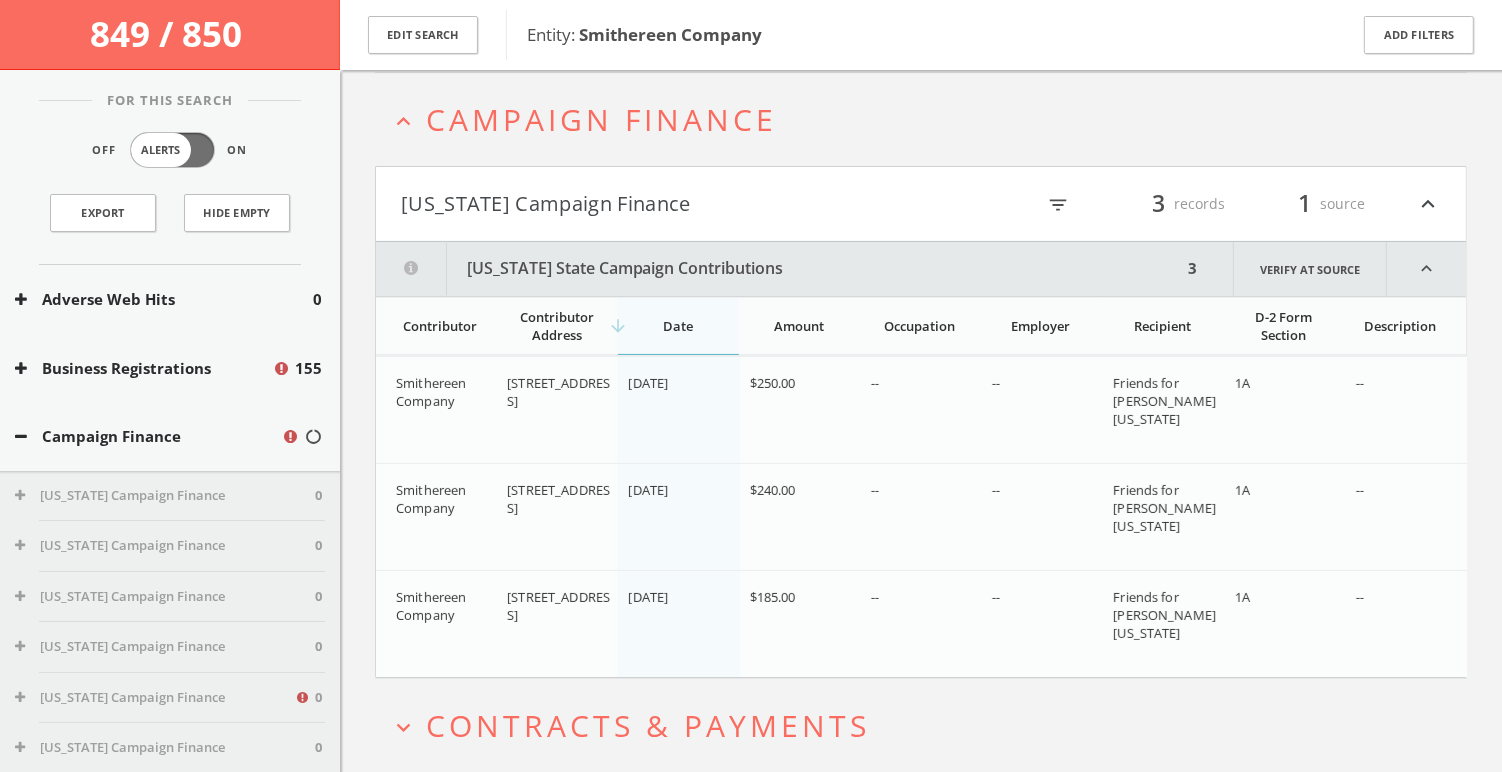 scroll, scrollTop: 243, scrollLeft: 0, axis: vertical 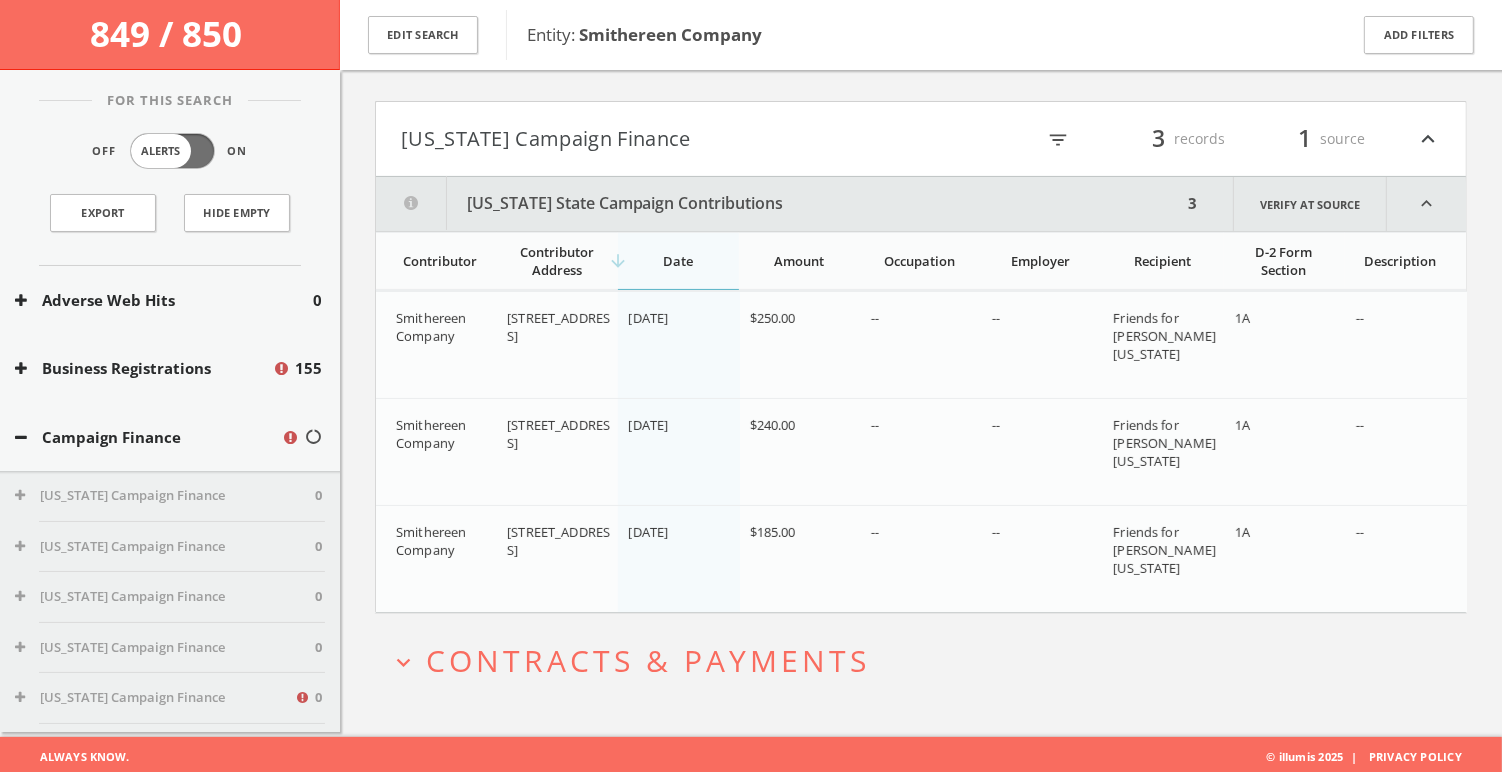click on "Contracts & Payments" at bounding box center [648, 660] 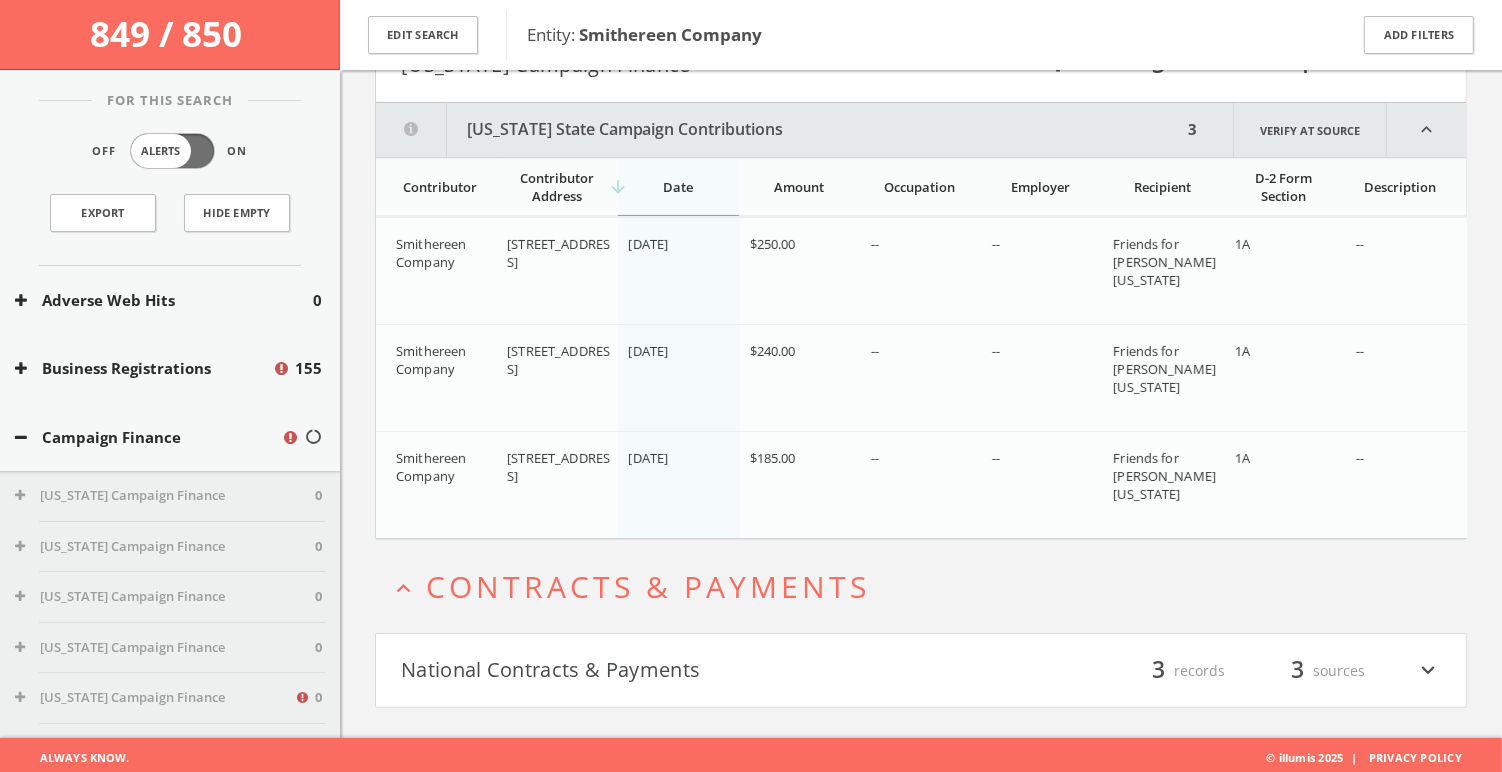 scroll, scrollTop: 2, scrollLeft: 0, axis: vertical 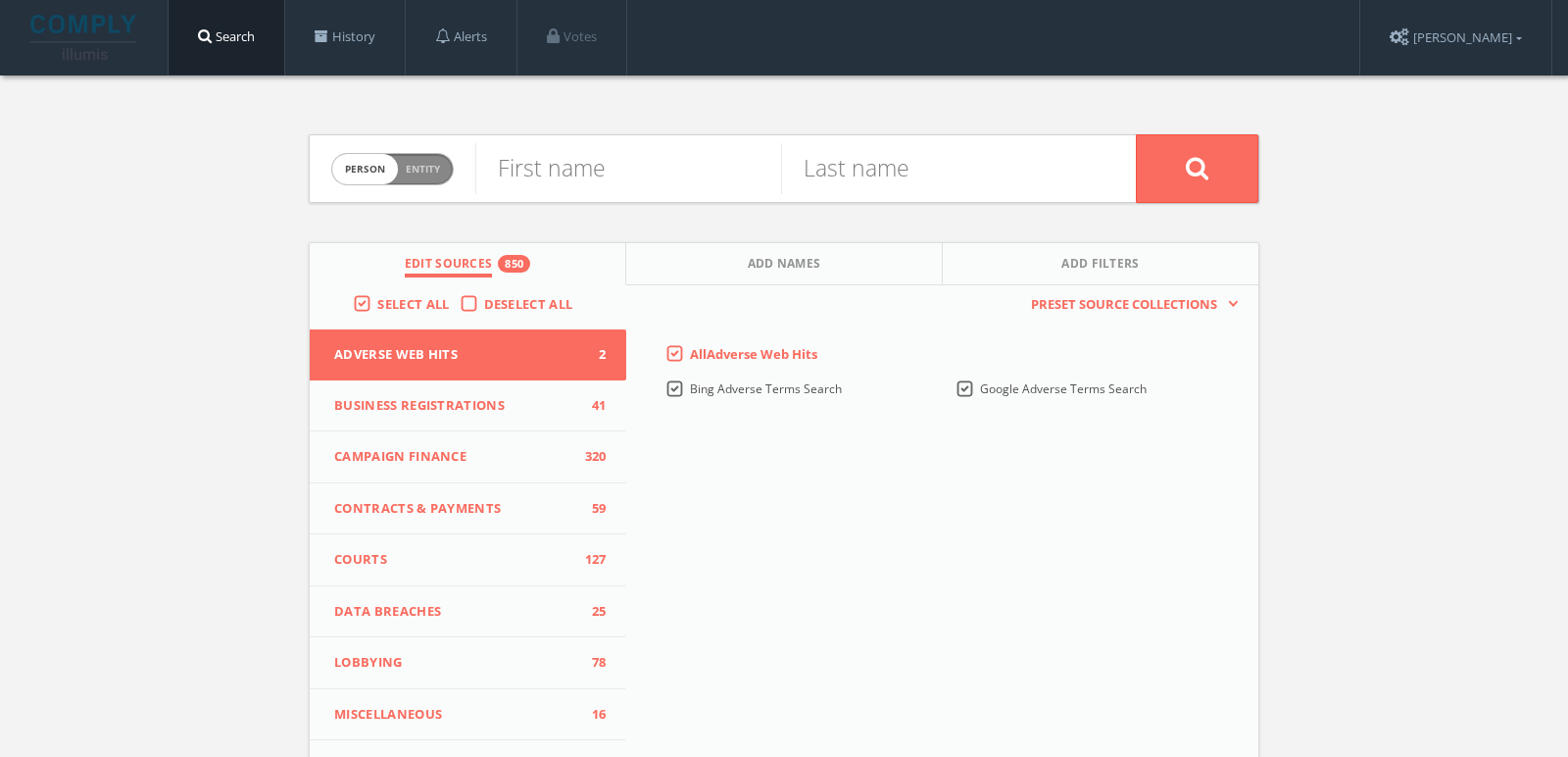 click on "person" at bounding box center [365, 169] 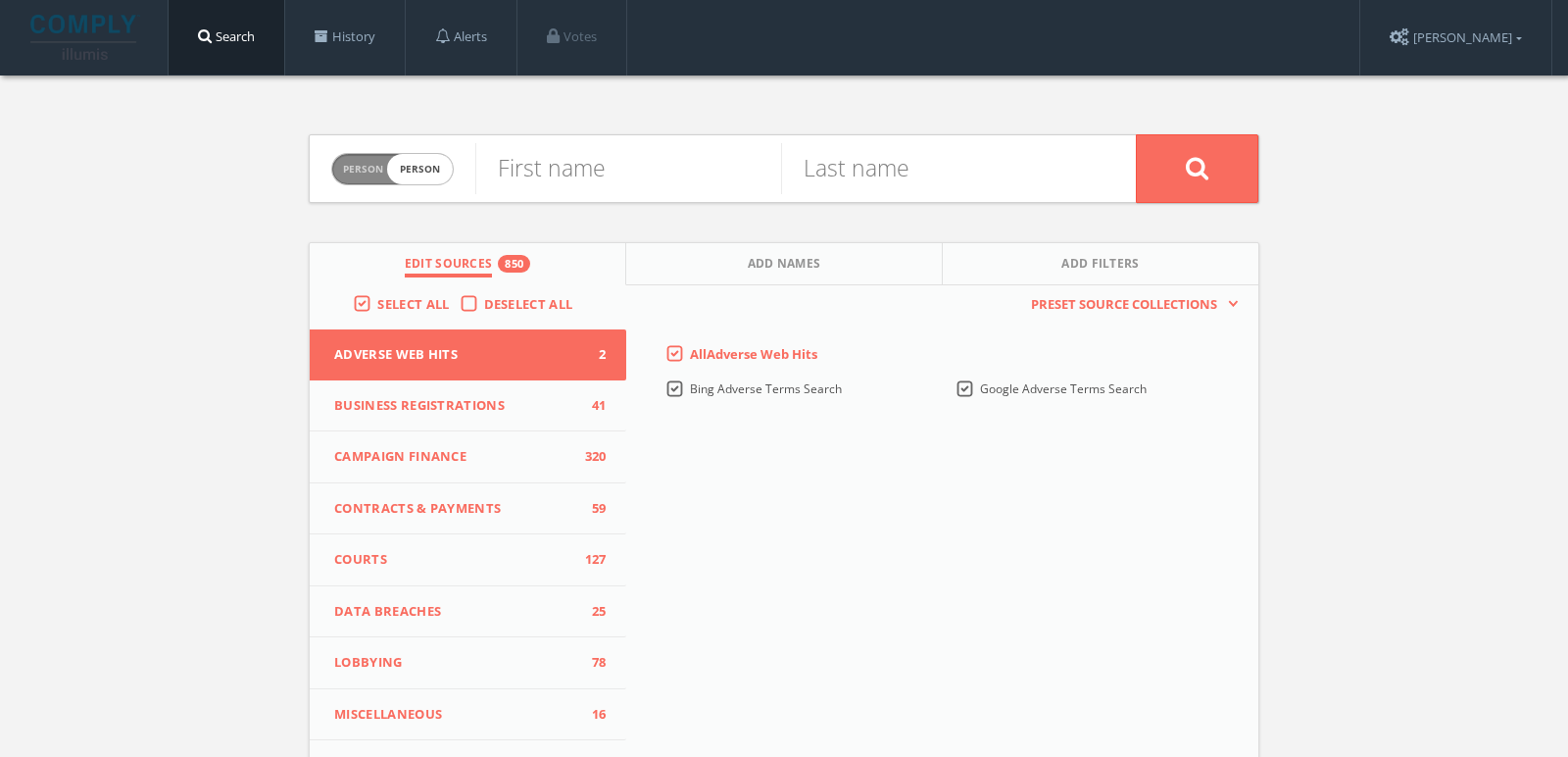 checkbox on "true" 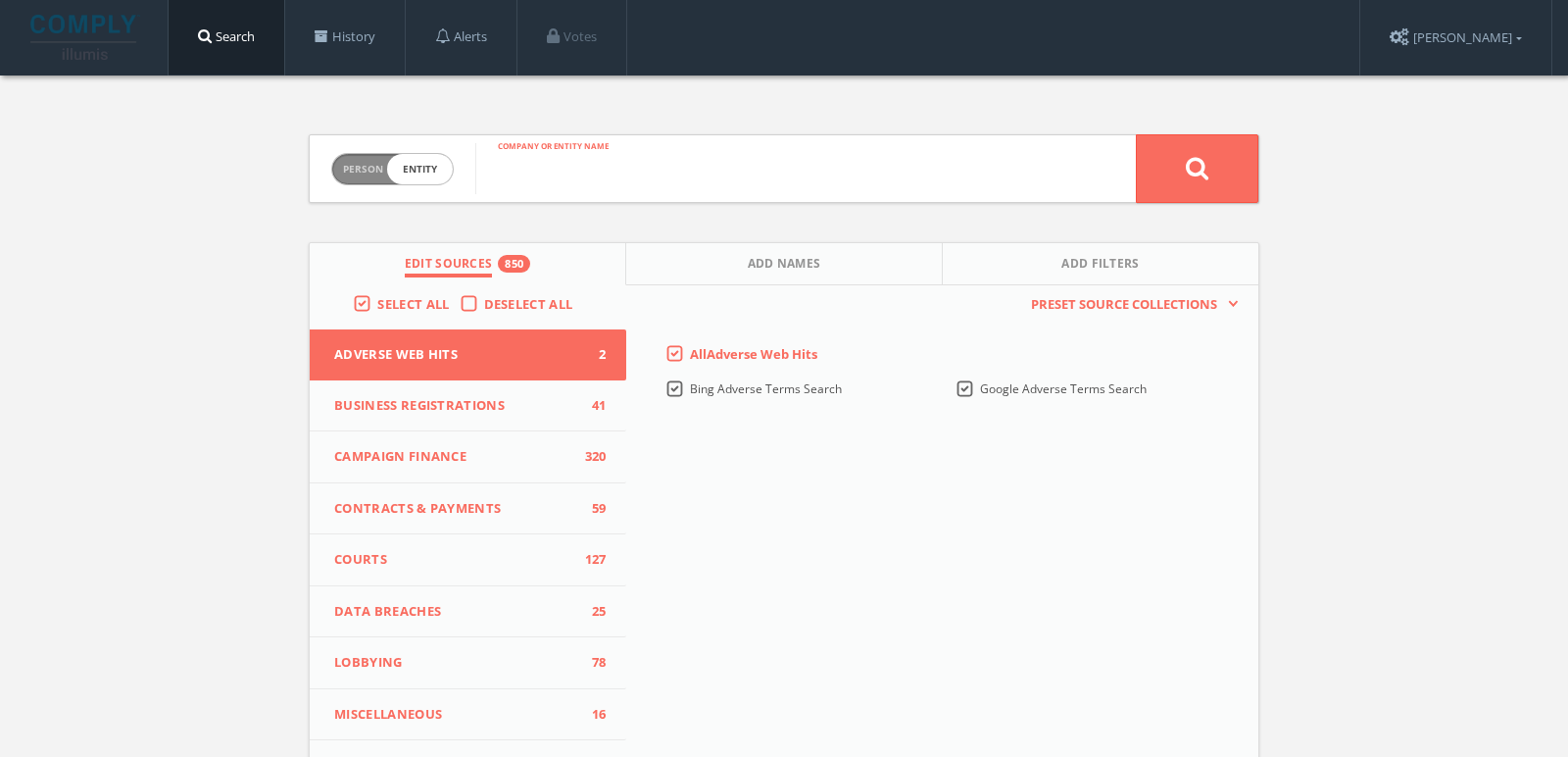 click at bounding box center (806, 169) 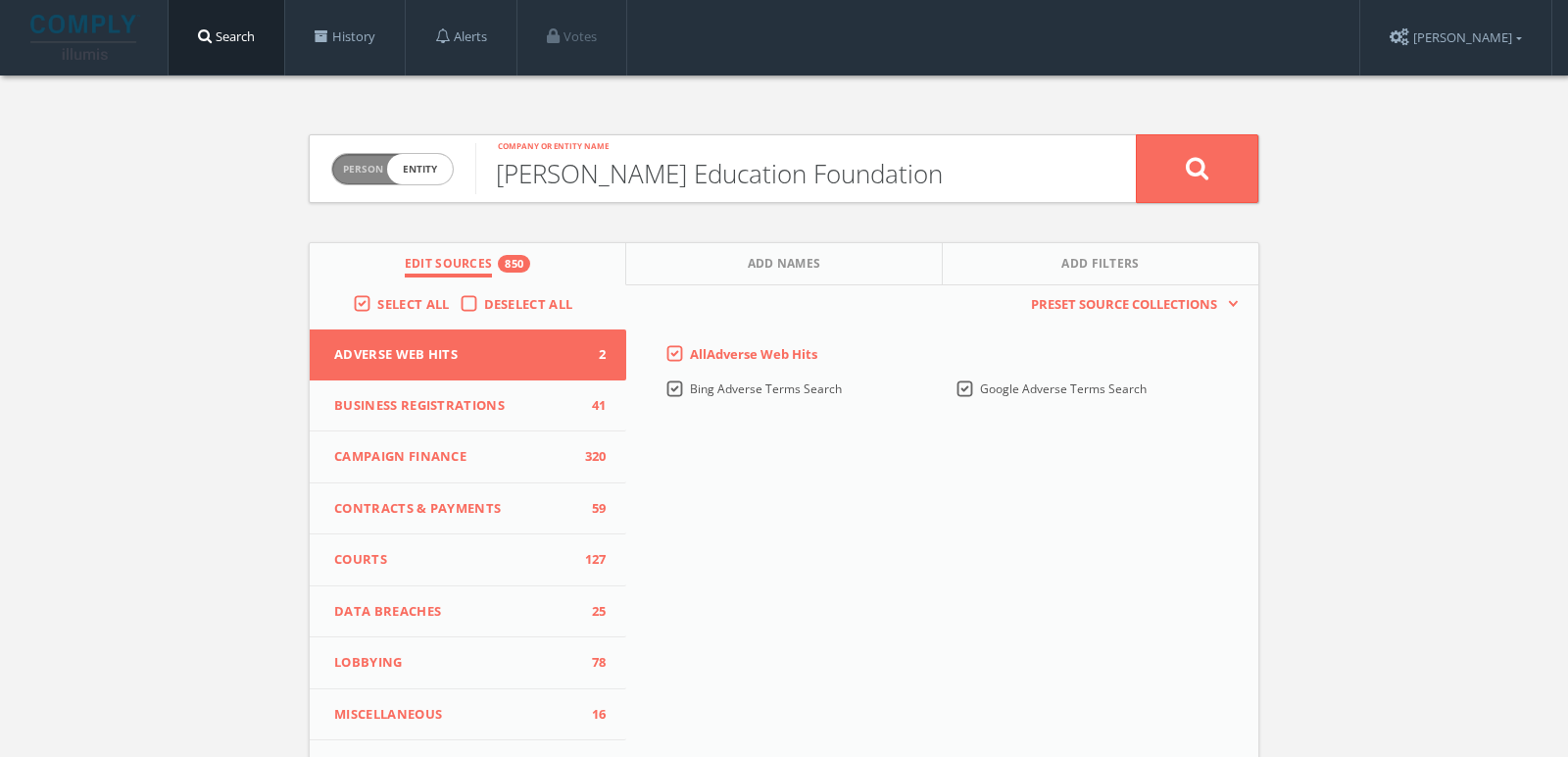 type on "Jennings Education Foundation" 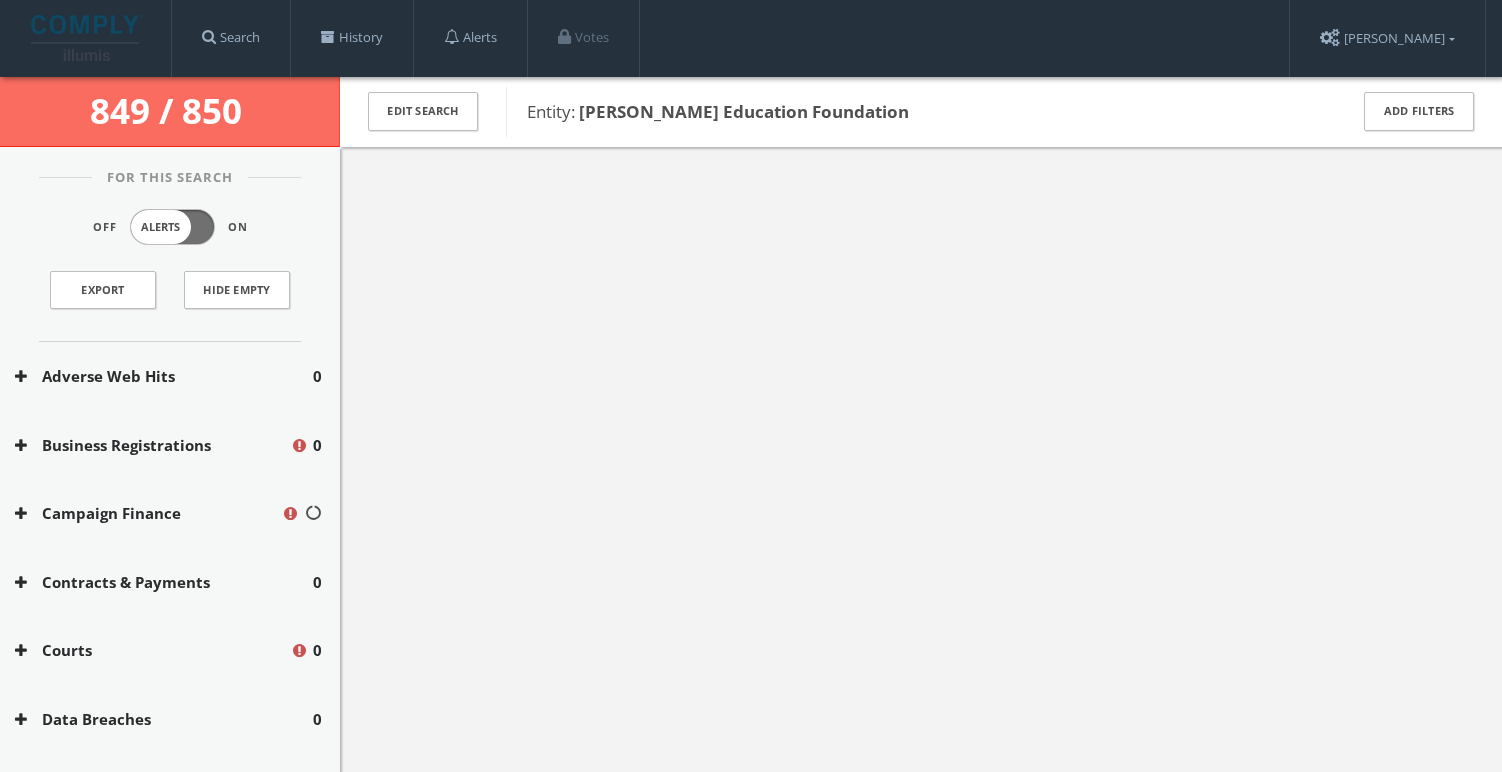scroll, scrollTop: 0, scrollLeft: 0, axis: both 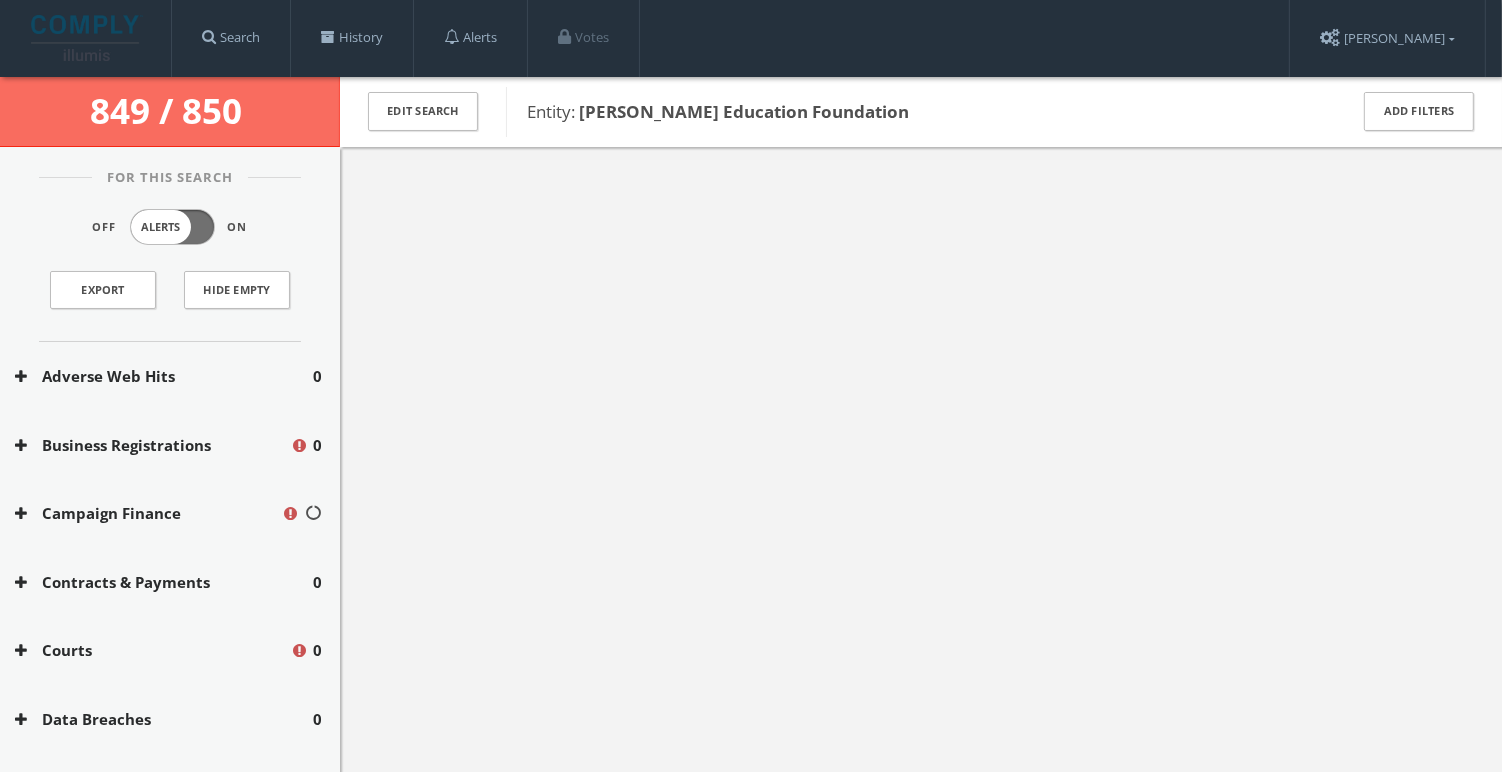click on "Campaign Finance" at bounding box center [148, 513] 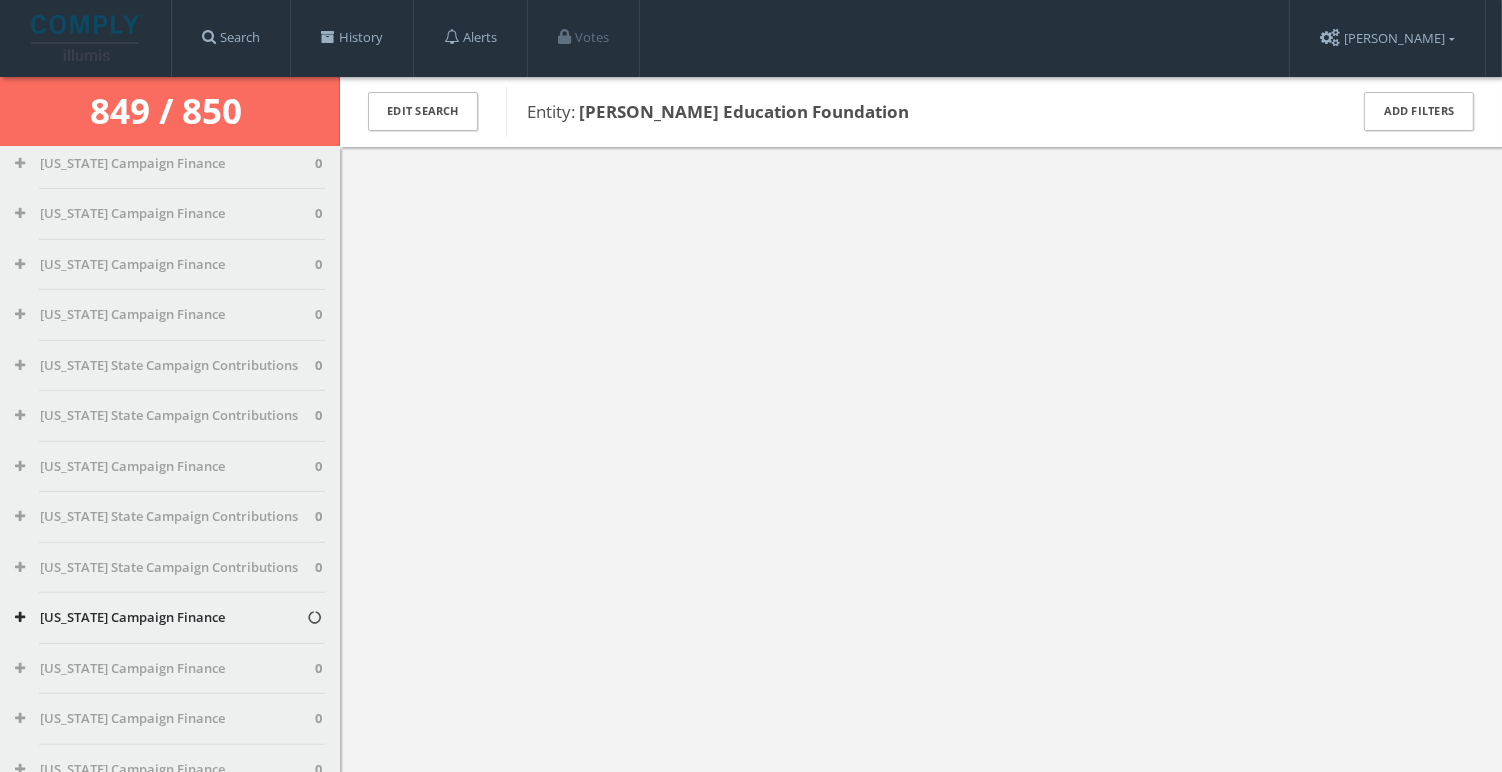 scroll, scrollTop: 1174, scrollLeft: 0, axis: vertical 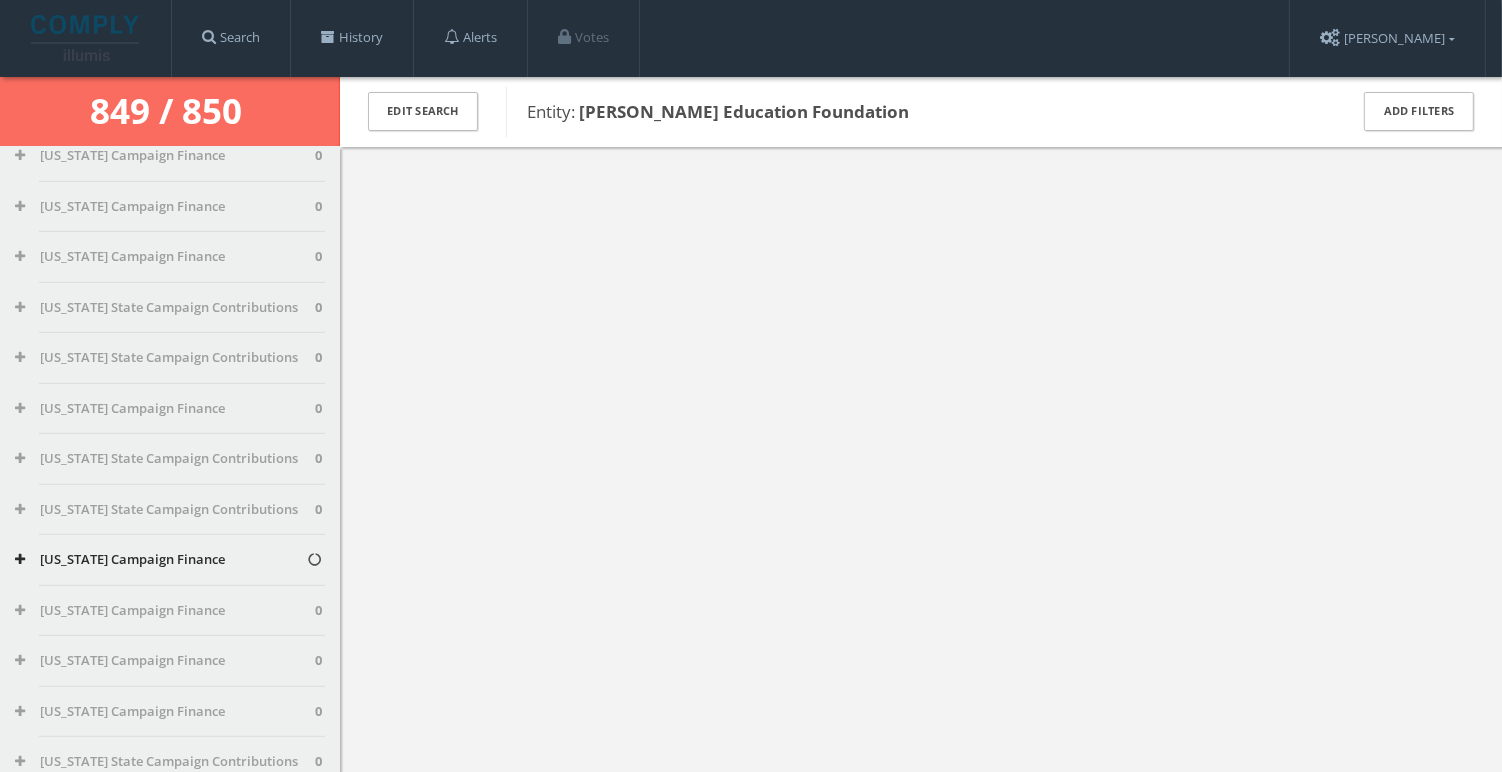 click on "[US_STATE] Campaign Finance" at bounding box center (160, 560) 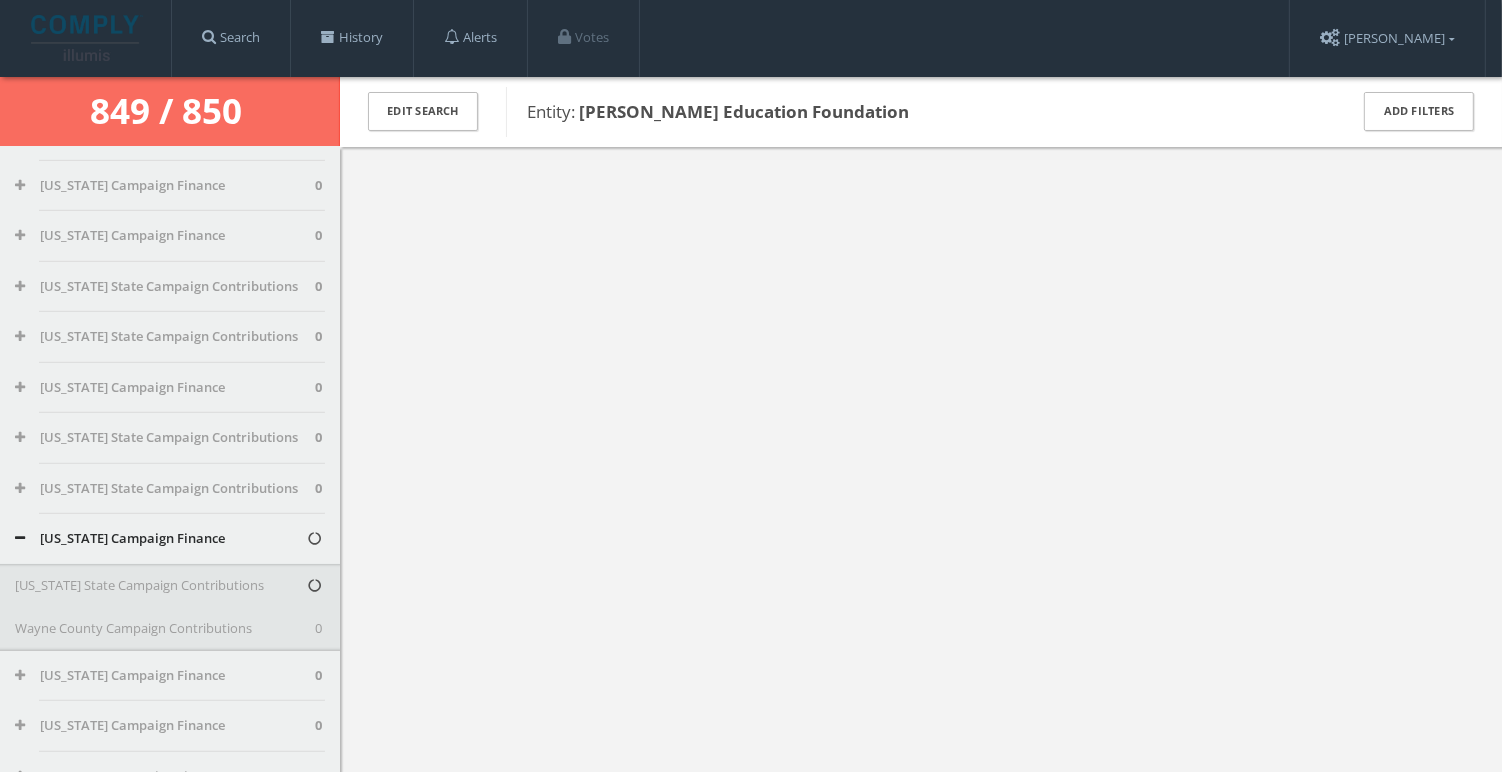 scroll, scrollTop: 1198, scrollLeft: 0, axis: vertical 